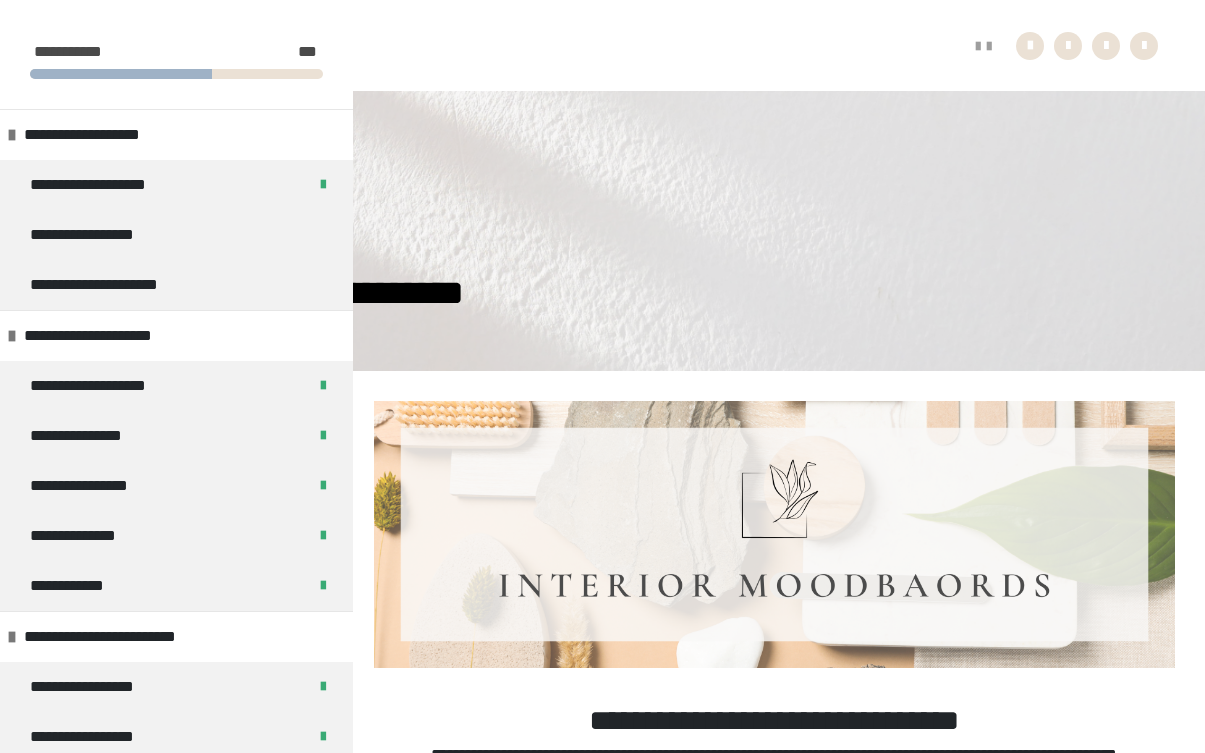 scroll, scrollTop: 4309, scrollLeft: 0, axis: vertical 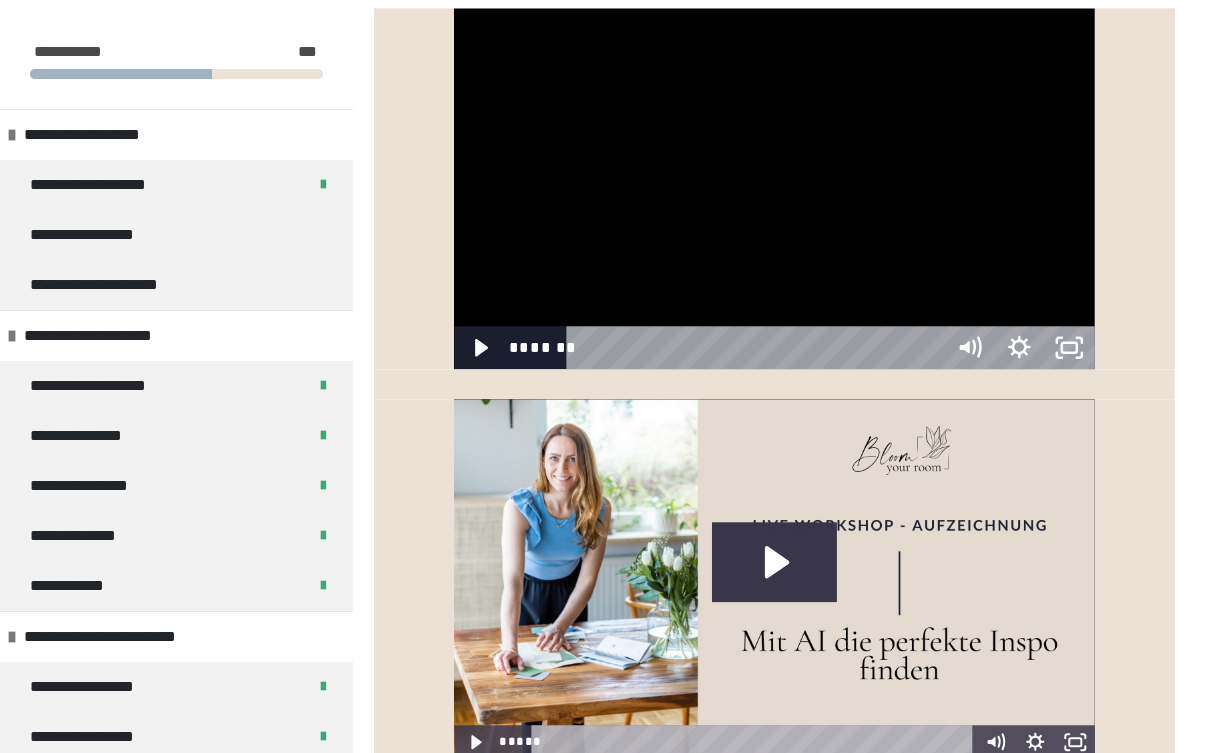 click 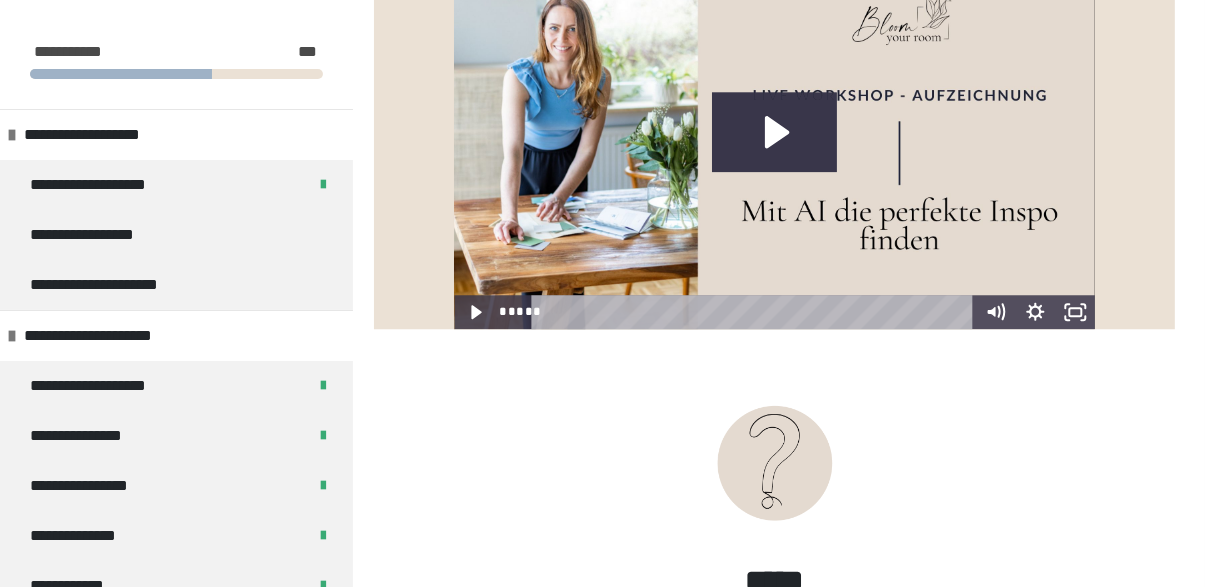 scroll, scrollTop: 4738, scrollLeft: 0, axis: vertical 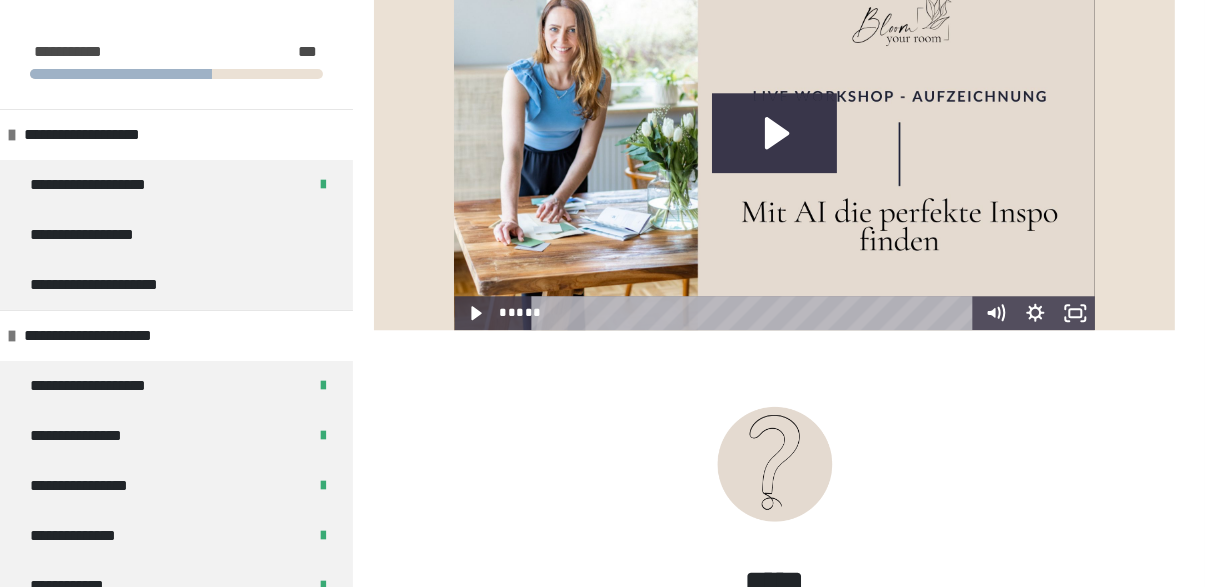 click 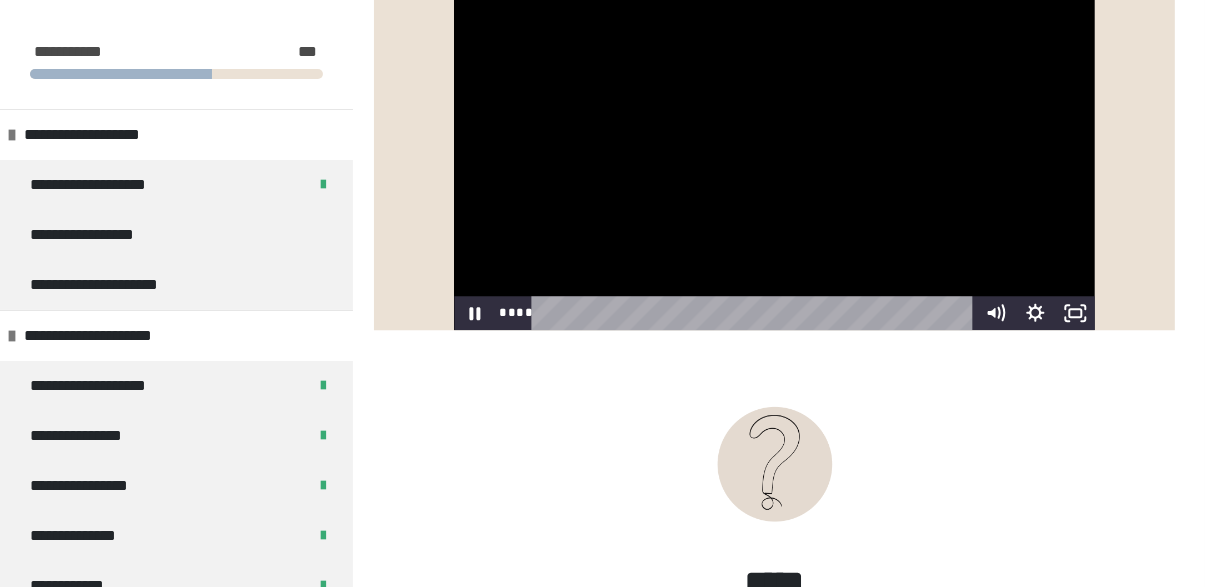 click 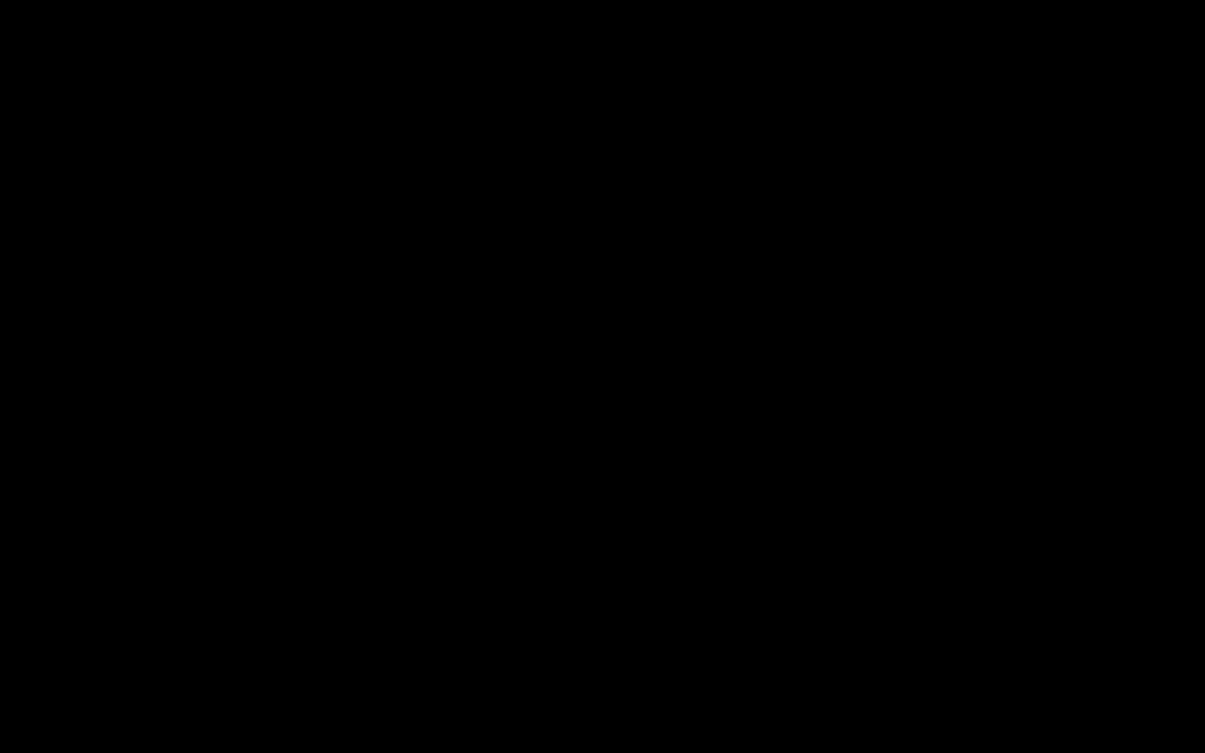click at bounding box center [602, 376] 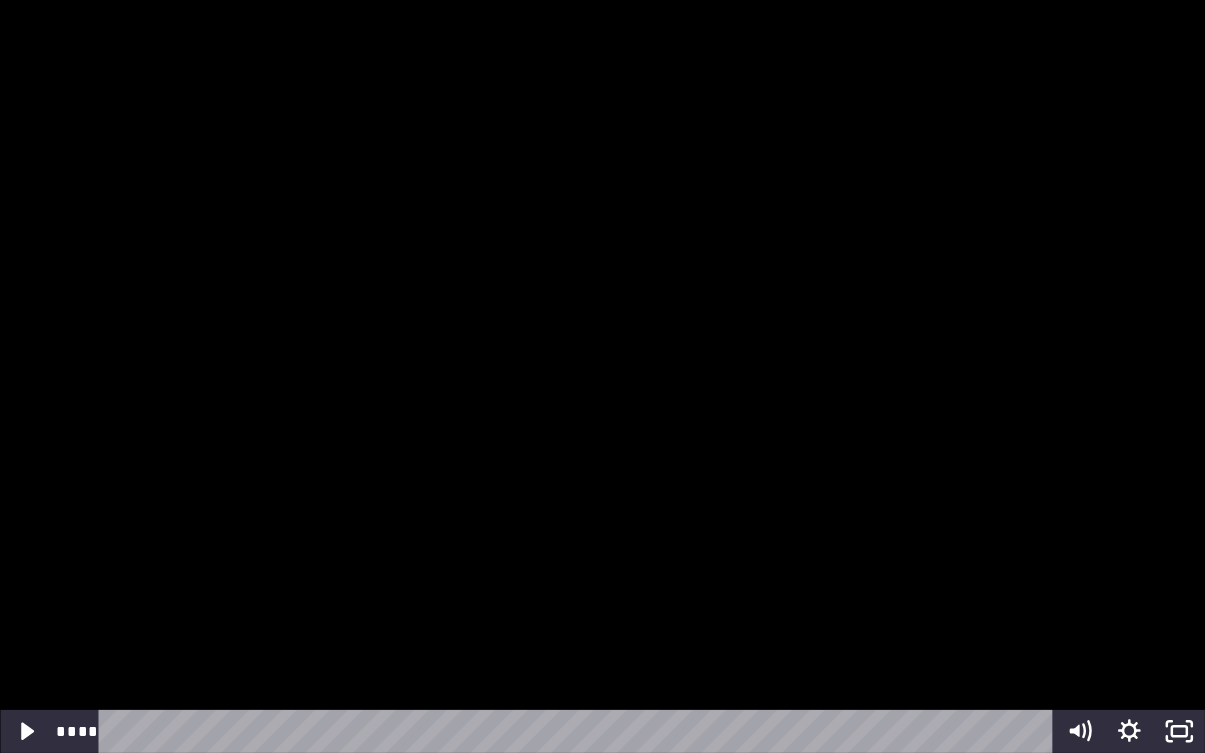 click 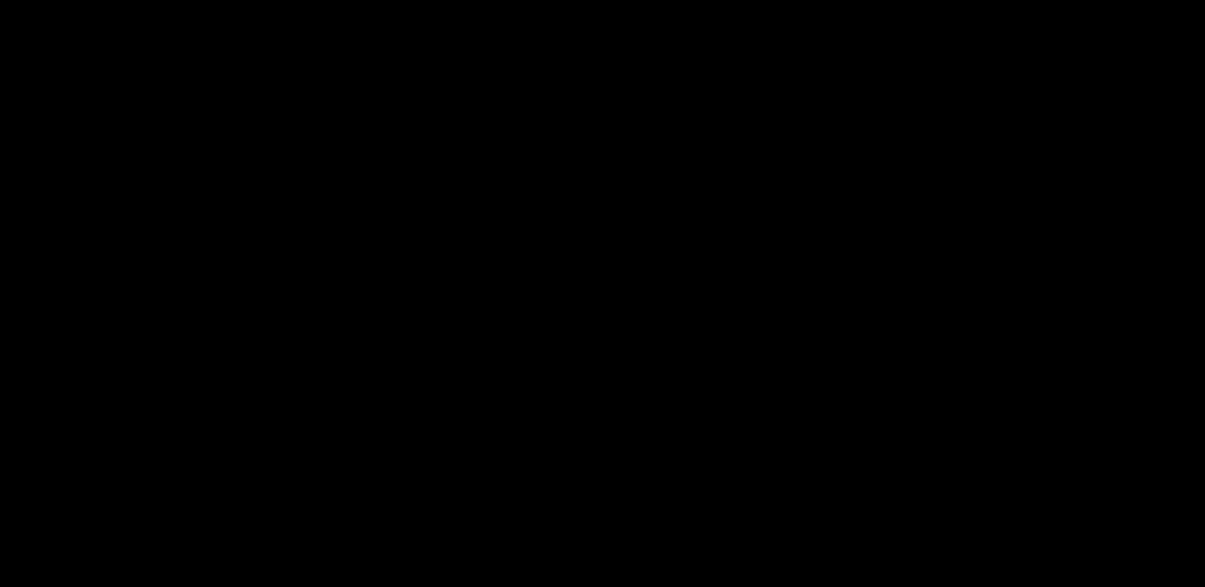 scroll, scrollTop: 3104, scrollLeft: 0, axis: vertical 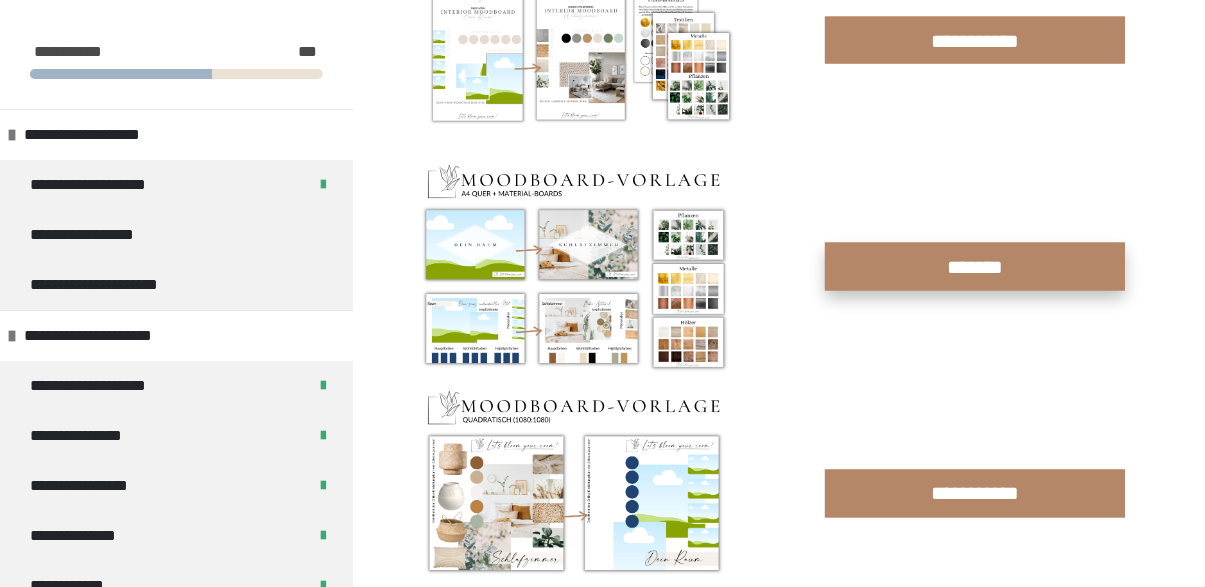 click on "*******" at bounding box center [975, 267] 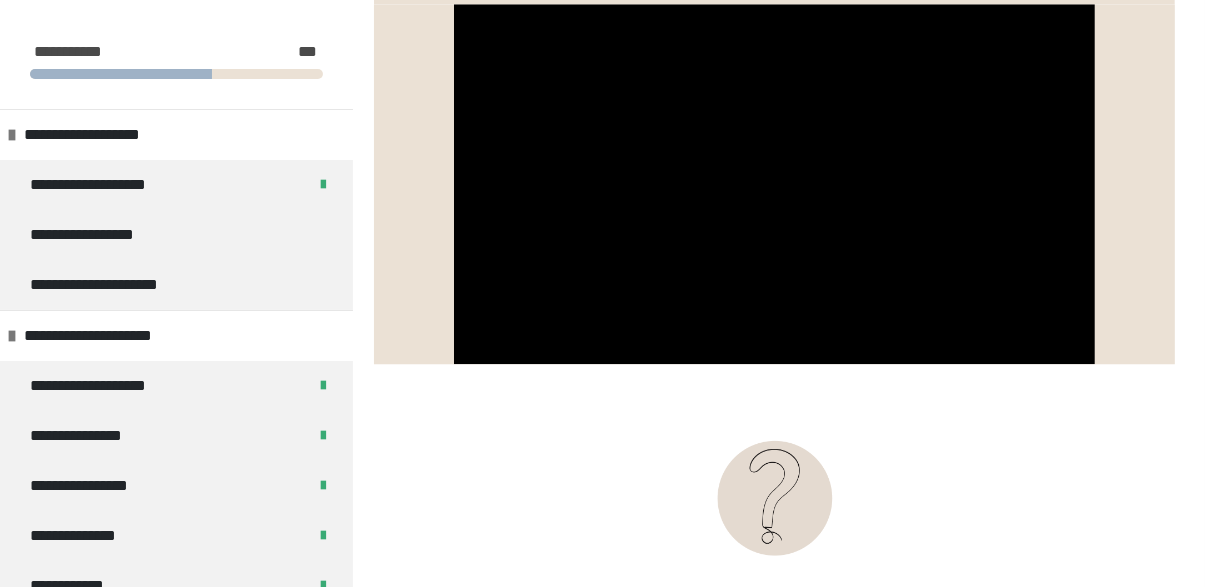 scroll, scrollTop: 4708, scrollLeft: 0, axis: vertical 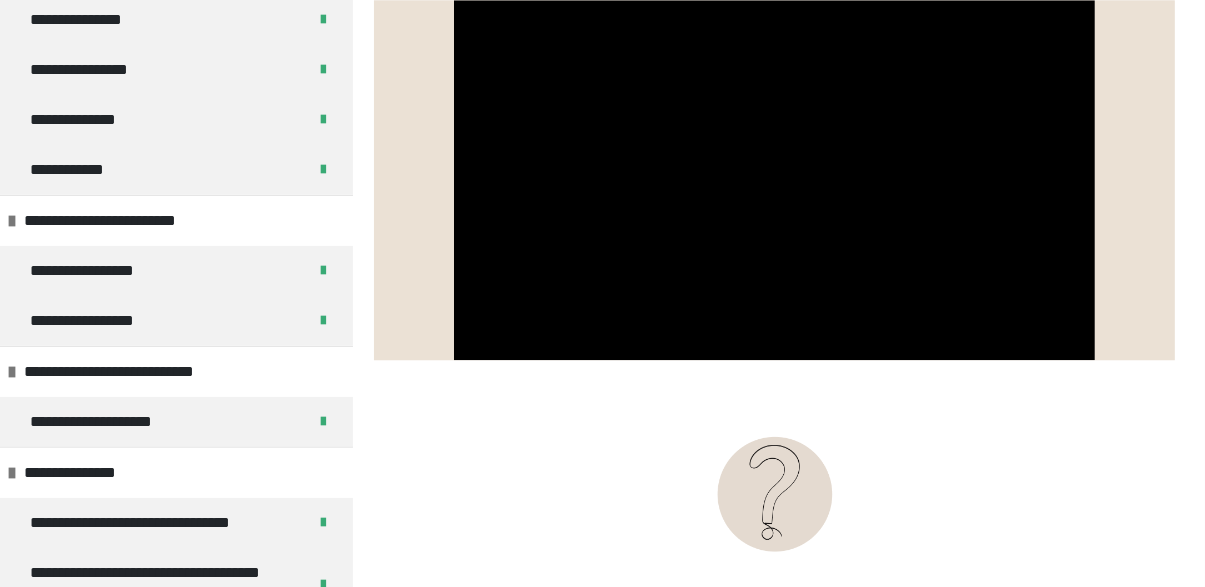 click on "**********" at bounding box center (774, 573) 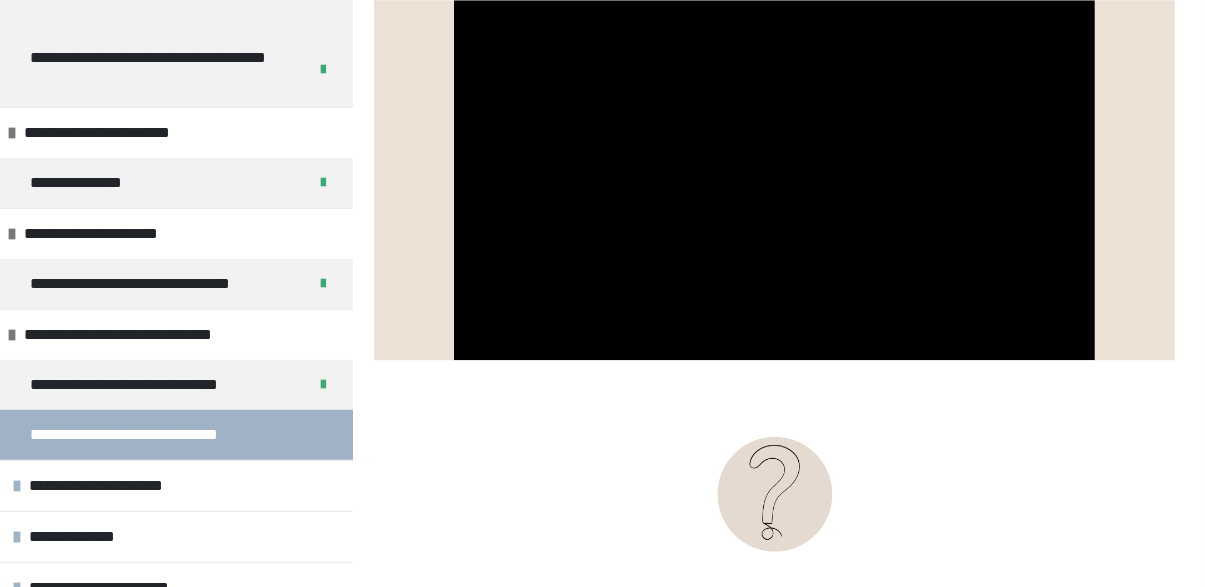scroll, scrollTop: 977, scrollLeft: 0, axis: vertical 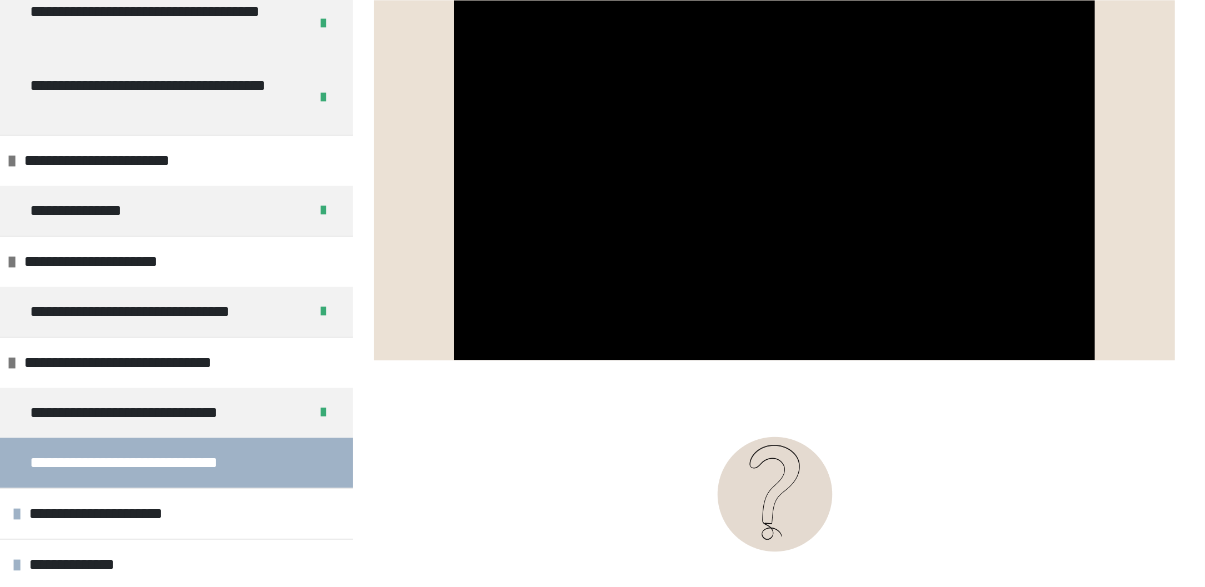 click on "**********" at bounding box center [602, -1282] 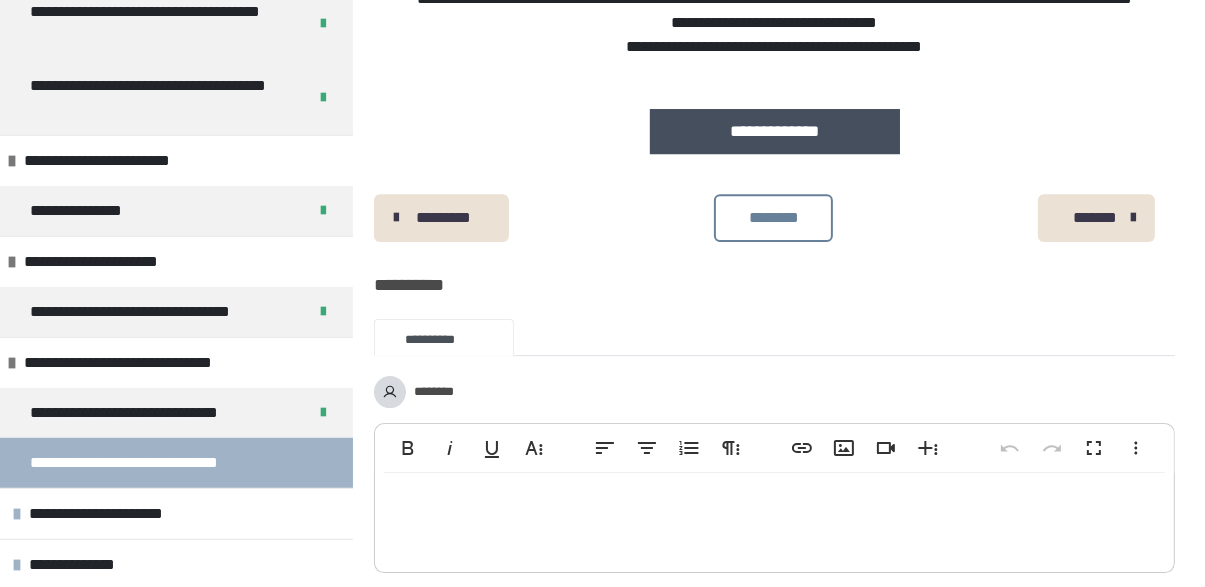 scroll, scrollTop: 5731, scrollLeft: 0, axis: vertical 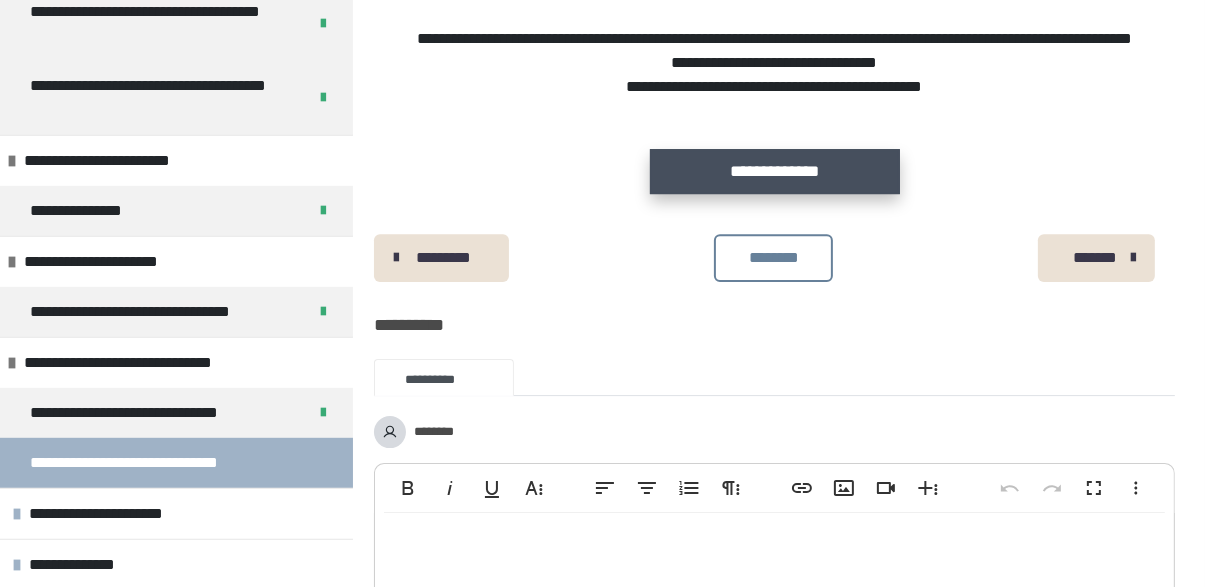 click on "**********" at bounding box center [775, 171] 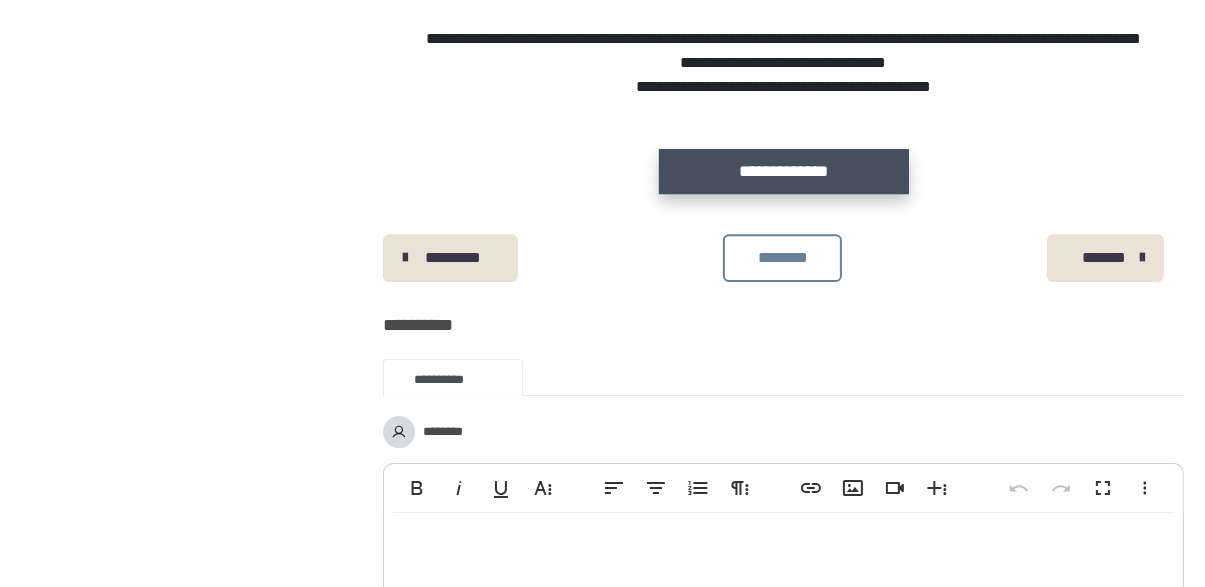 scroll, scrollTop: 0, scrollLeft: 0, axis: both 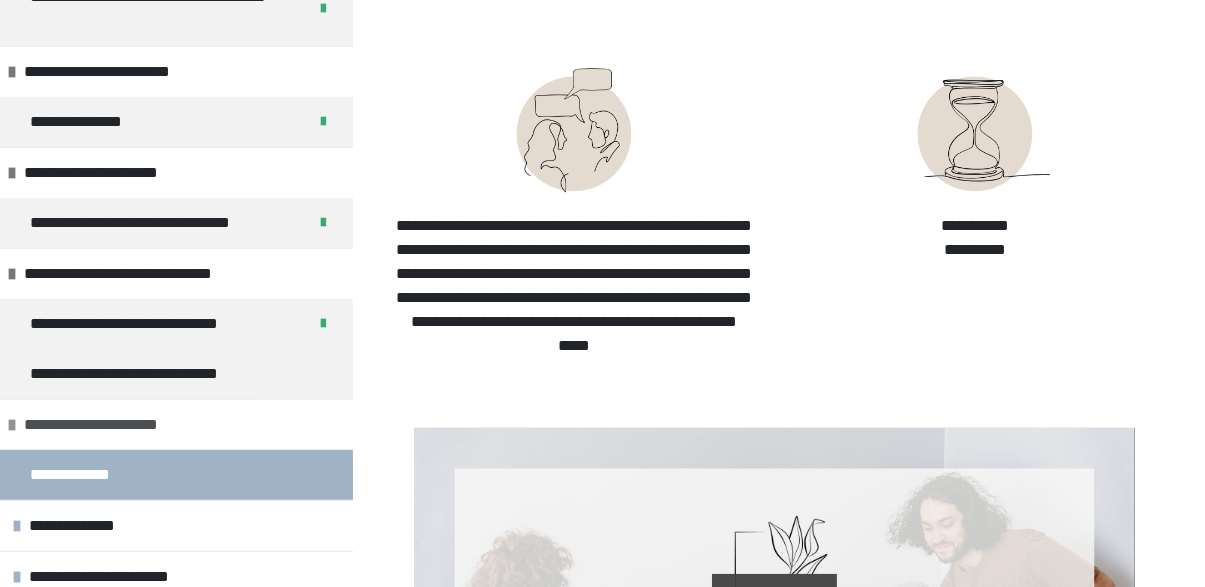 click on "**********" at bounding box center [176, 424] 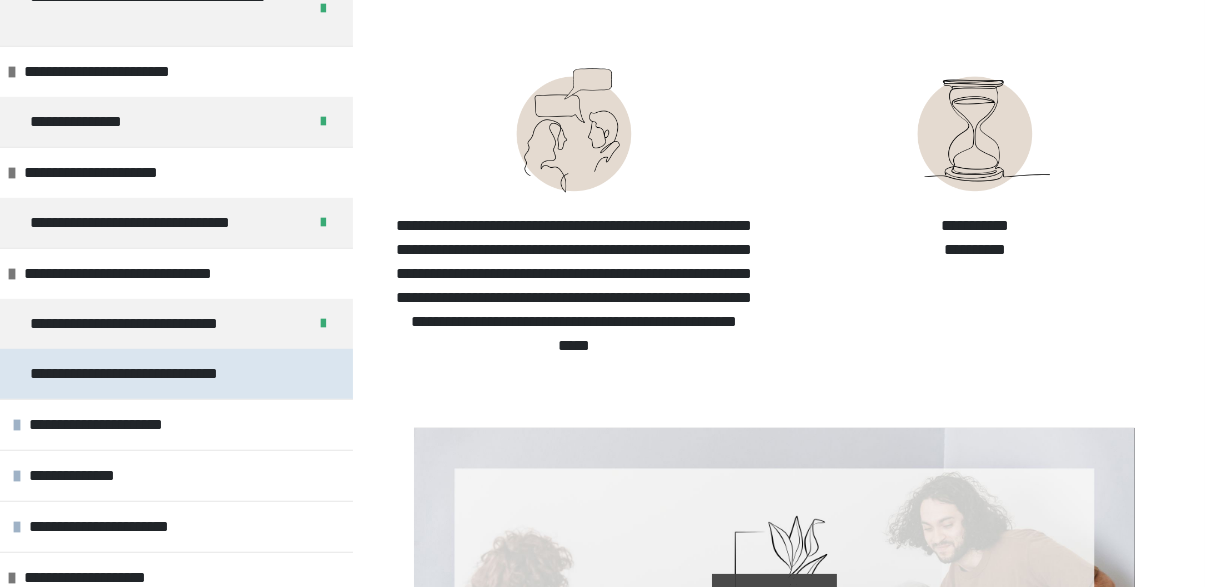 click on "**********" at bounding box center [176, 374] 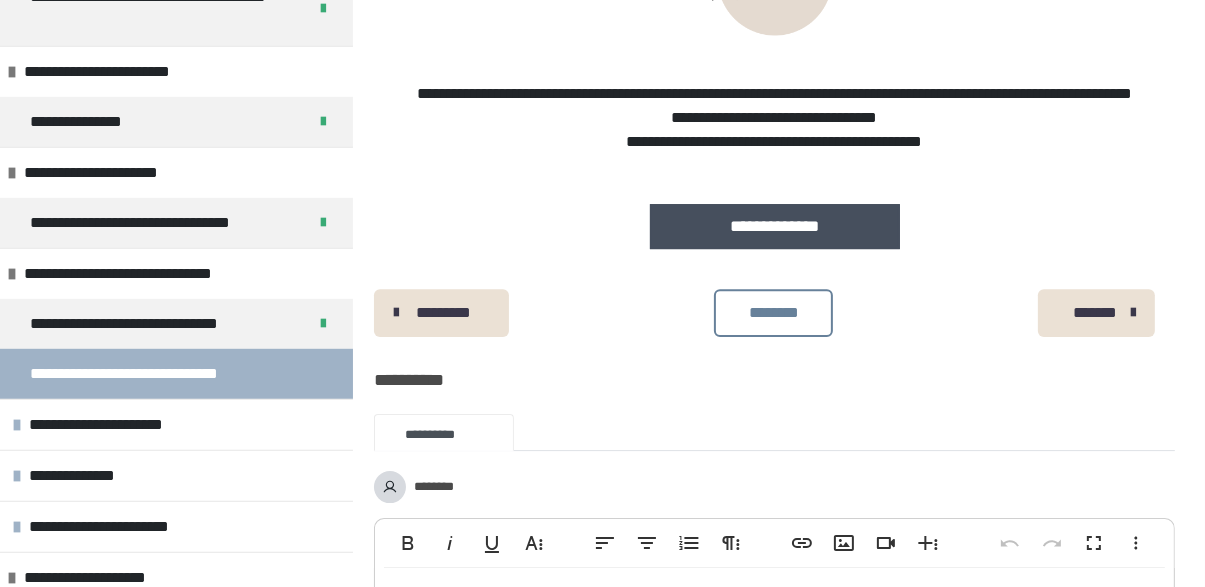 click on "********" at bounding box center (773, 313) 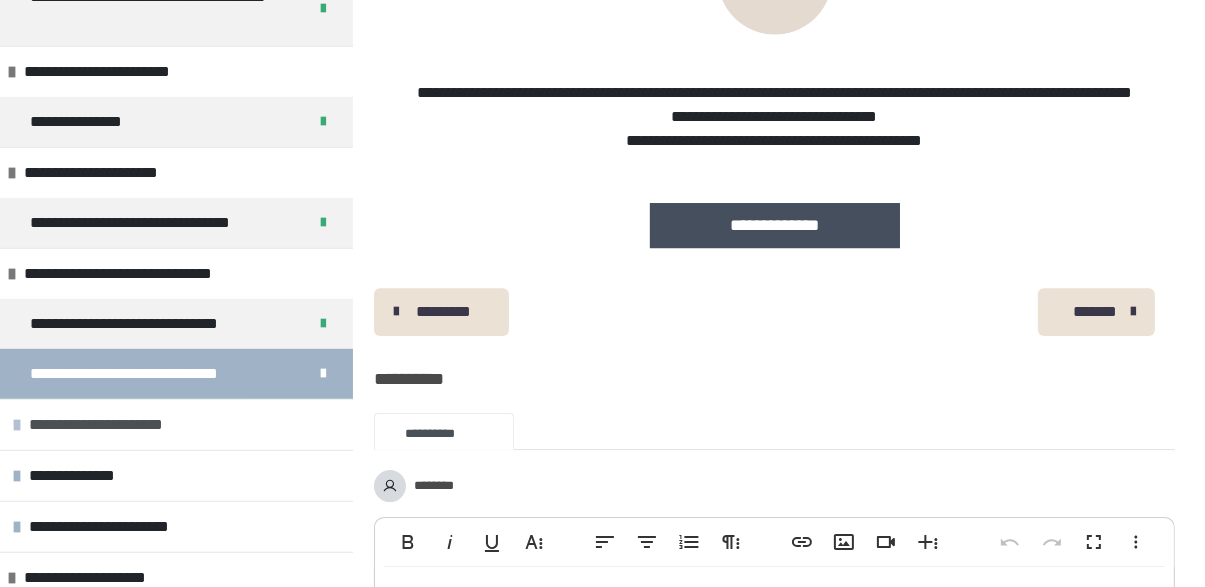 click on "**********" at bounding box center (176, 424) 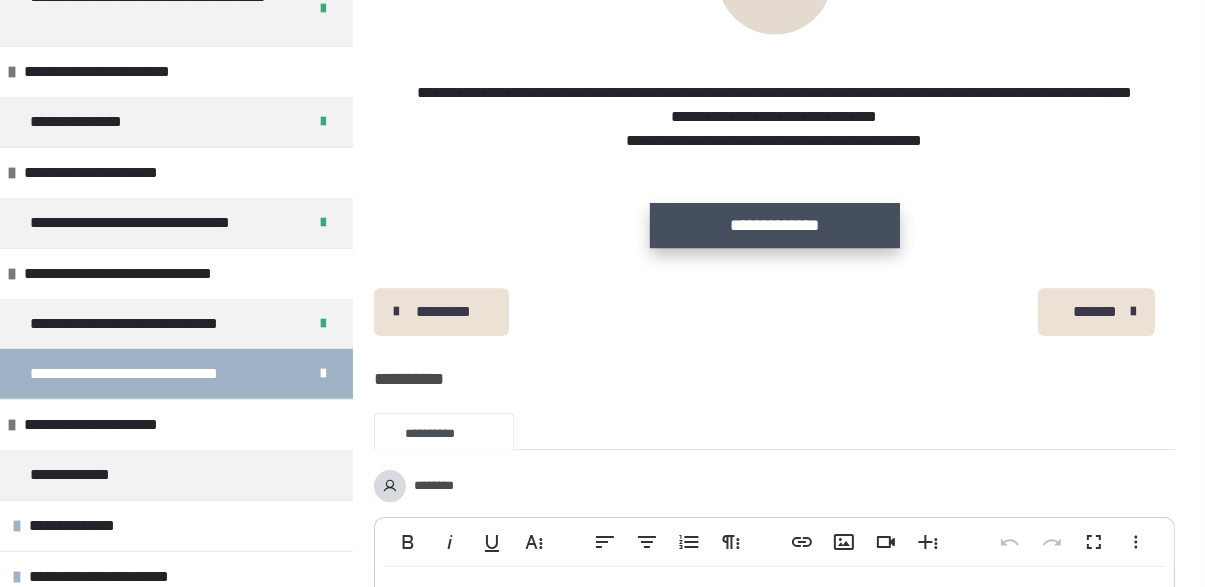 click on "**********" at bounding box center [775, 225] 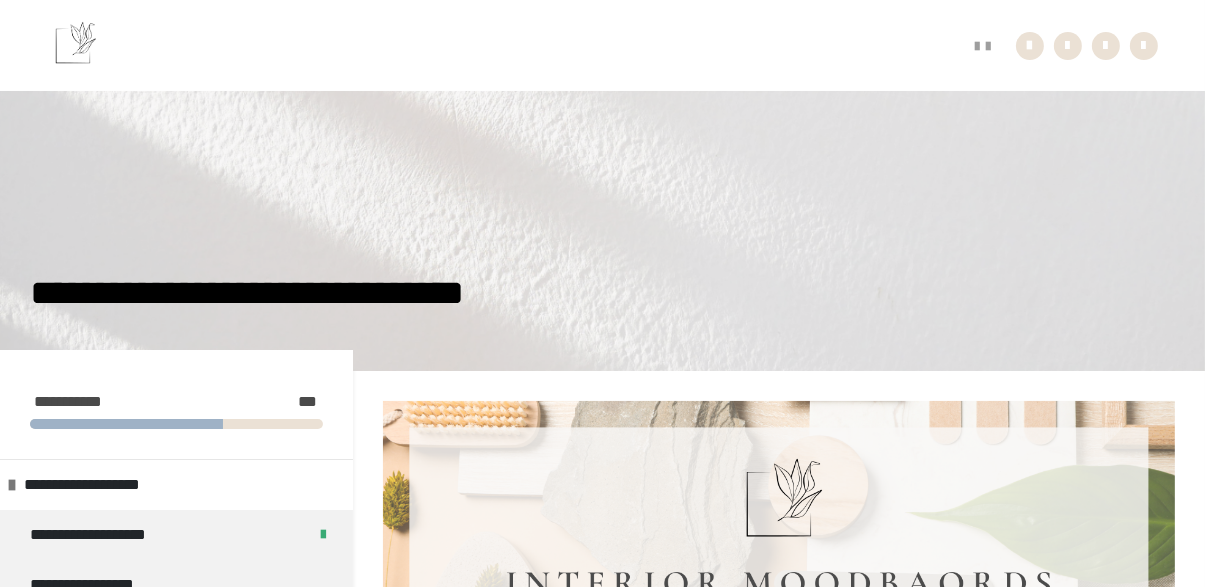 scroll, scrollTop: 0, scrollLeft: 0, axis: both 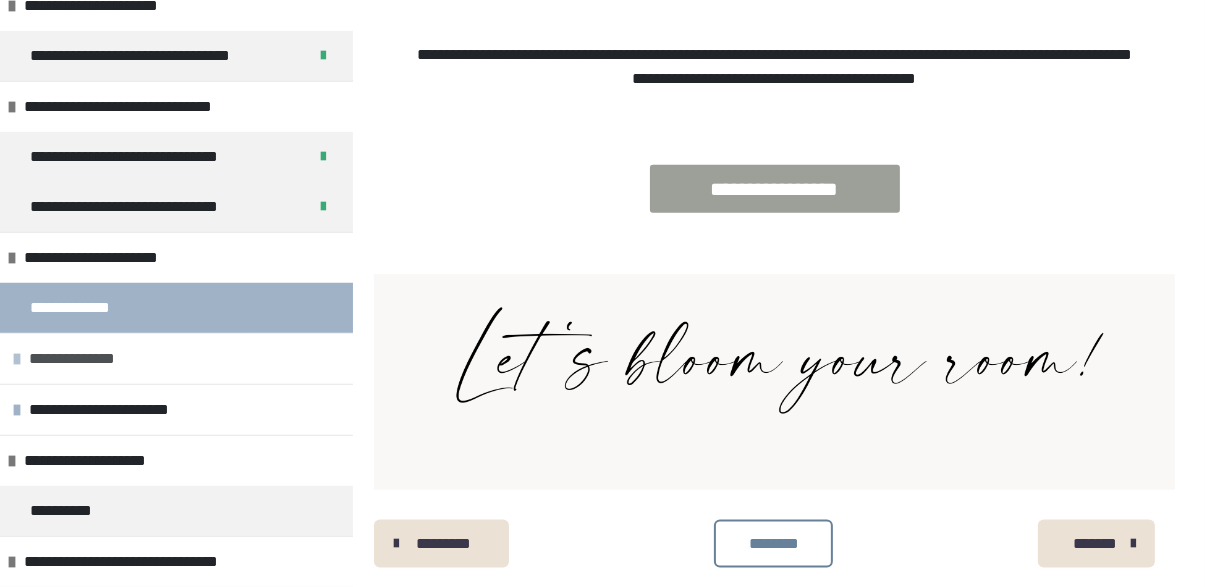 click on "**********" at bounding box center [176, 358] 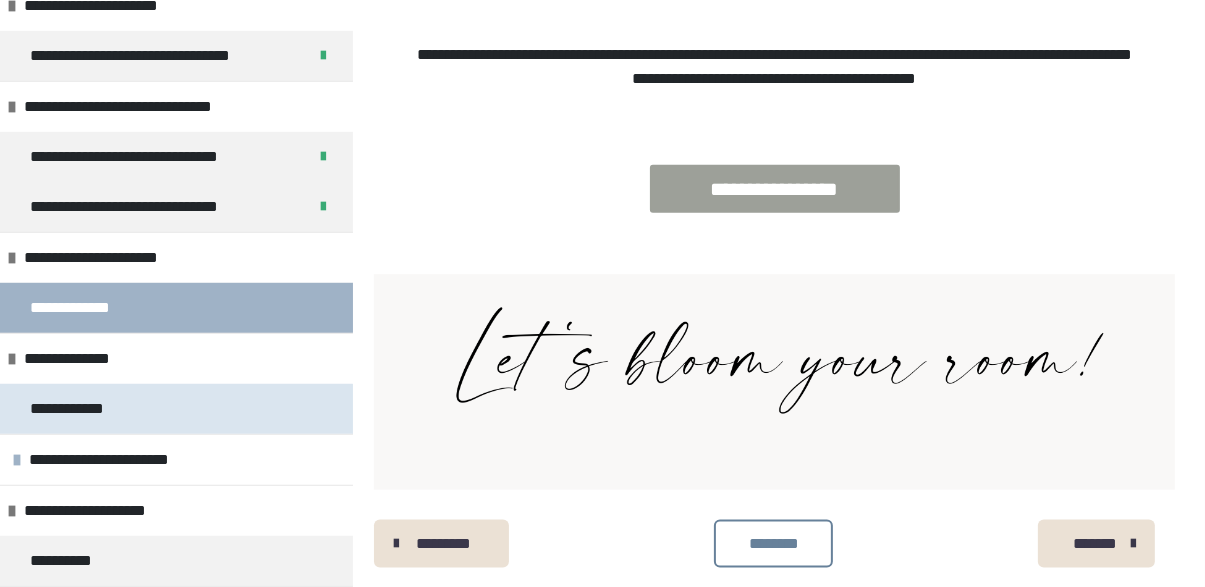 click on "**********" at bounding box center [176, 409] 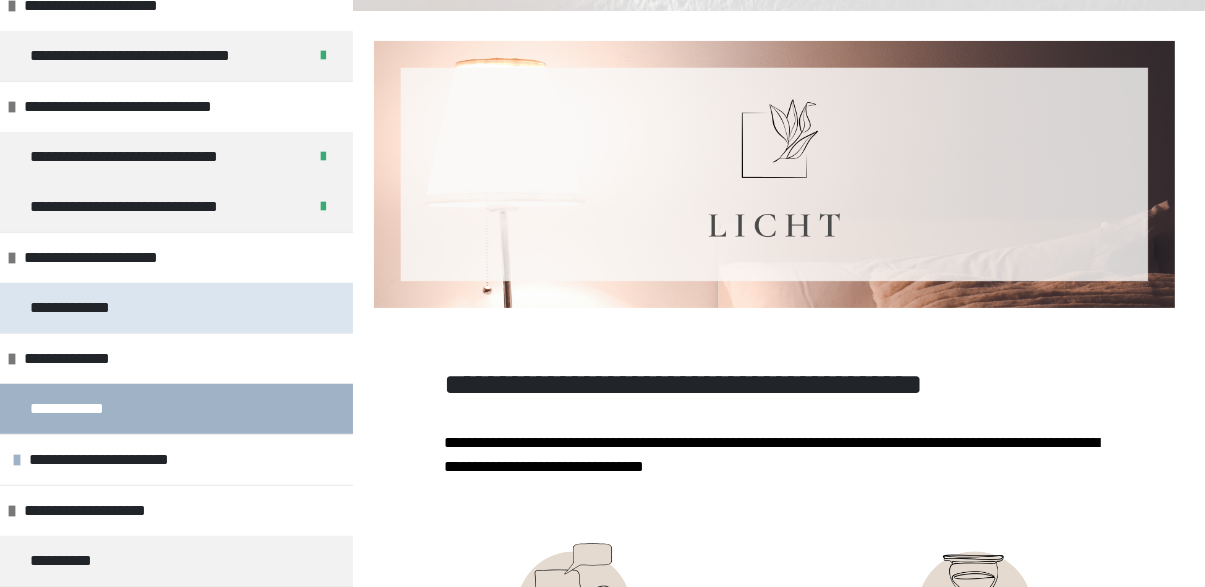 click on "**********" at bounding box center [176, 308] 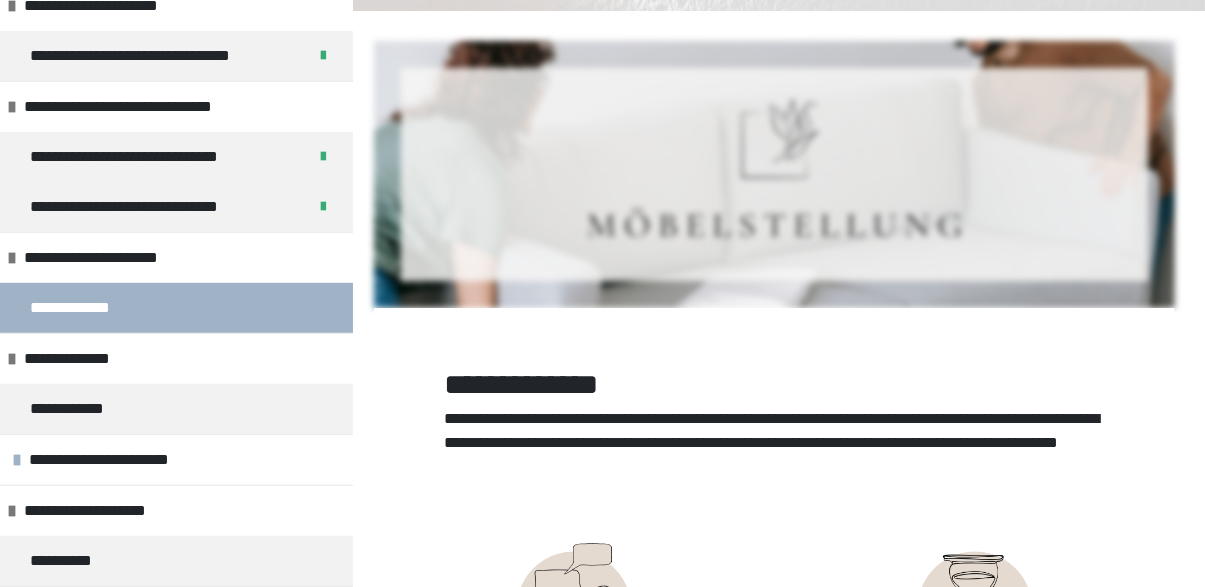 scroll, scrollTop: 1283, scrollLeft: 0, axis: vertical 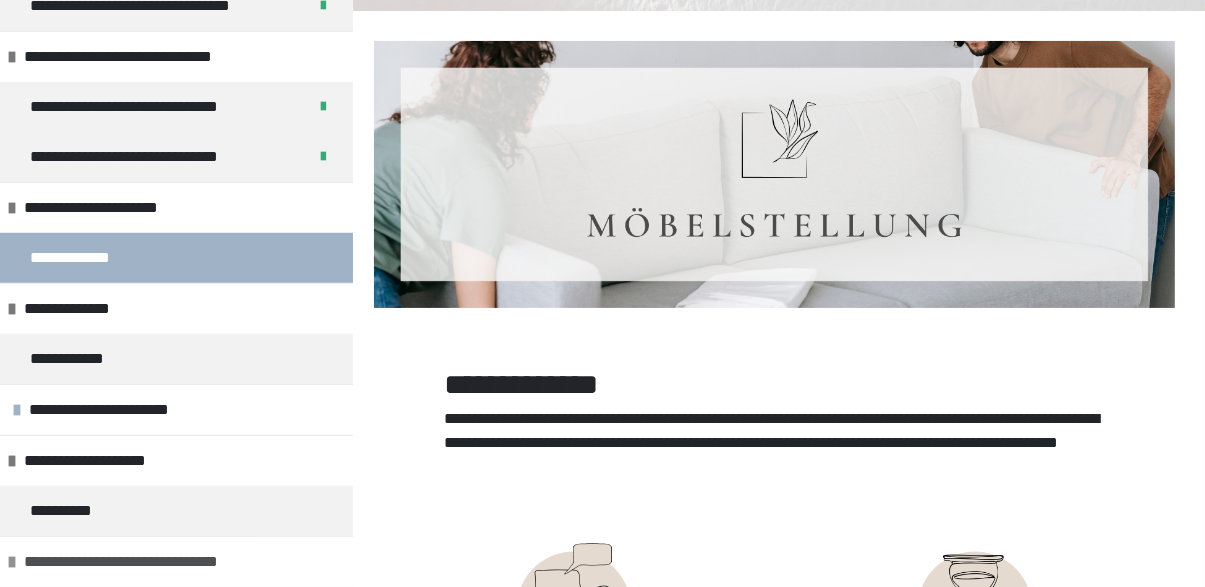 click on "**********" at bounding box center (149, 562) 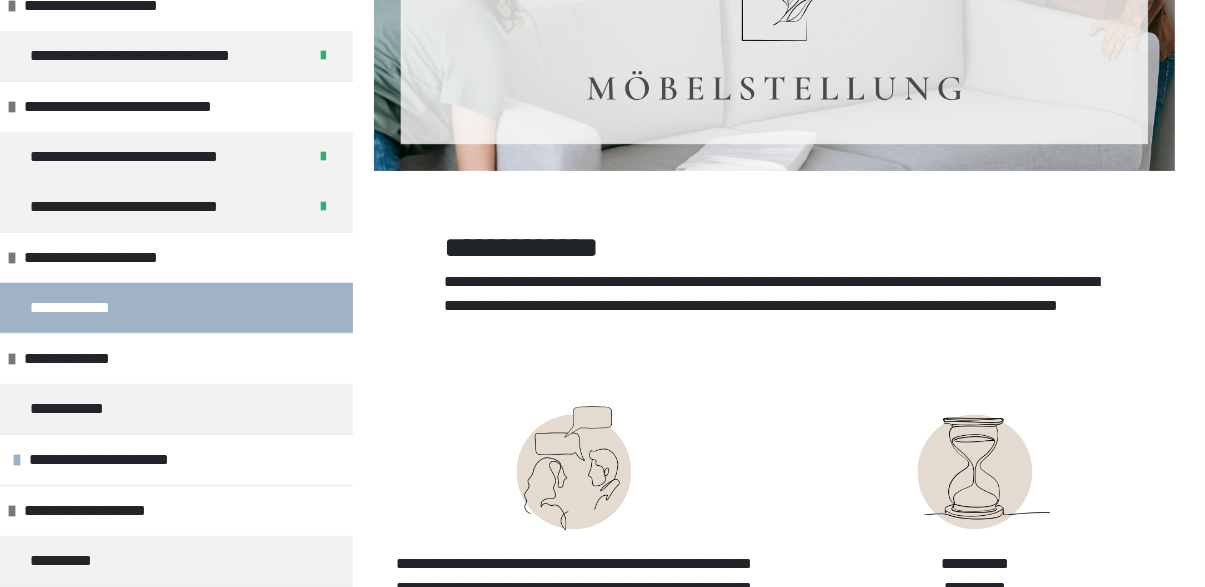 scroll, scrollTop: 512, scrollLeft: 0, axis: vertical 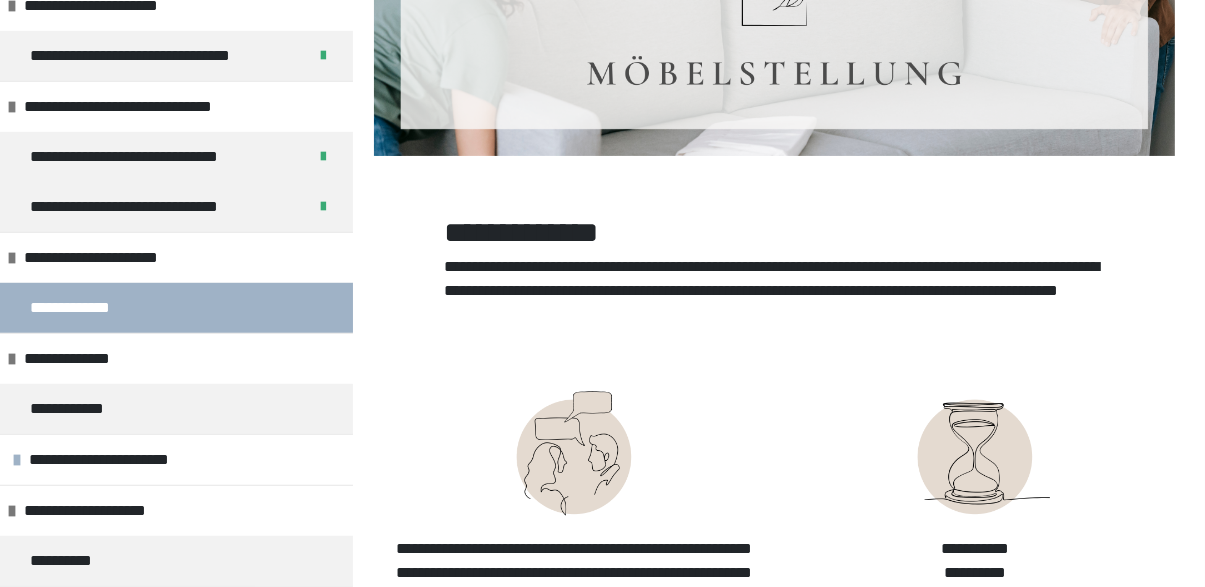 click on "**********" at bounding box center [154, 612] 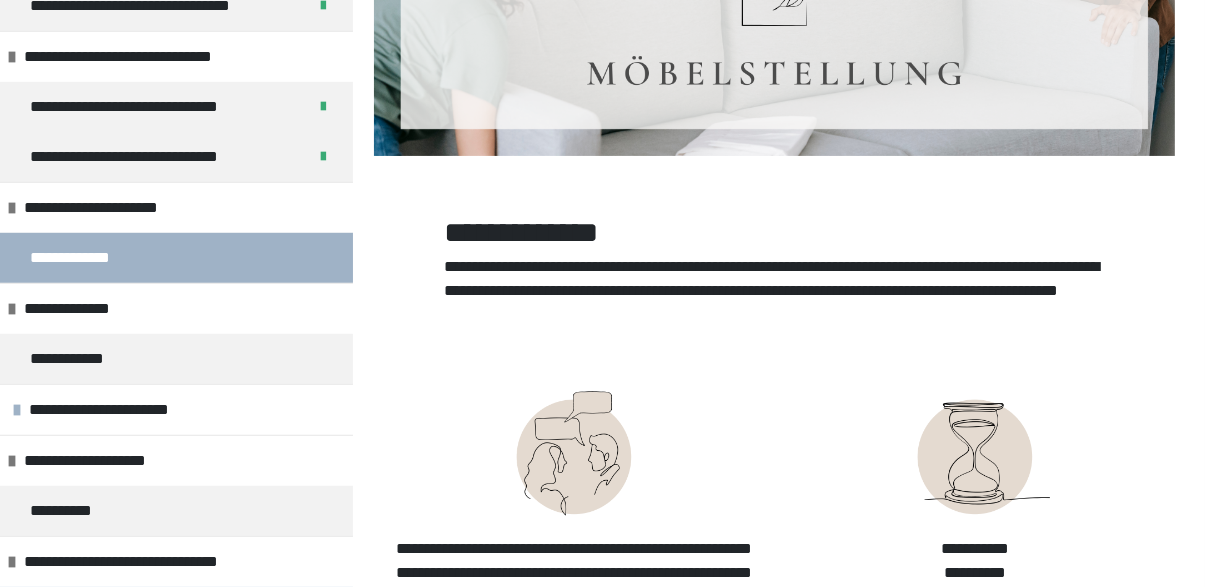 click on "**********" at bounding box center (176, 612) 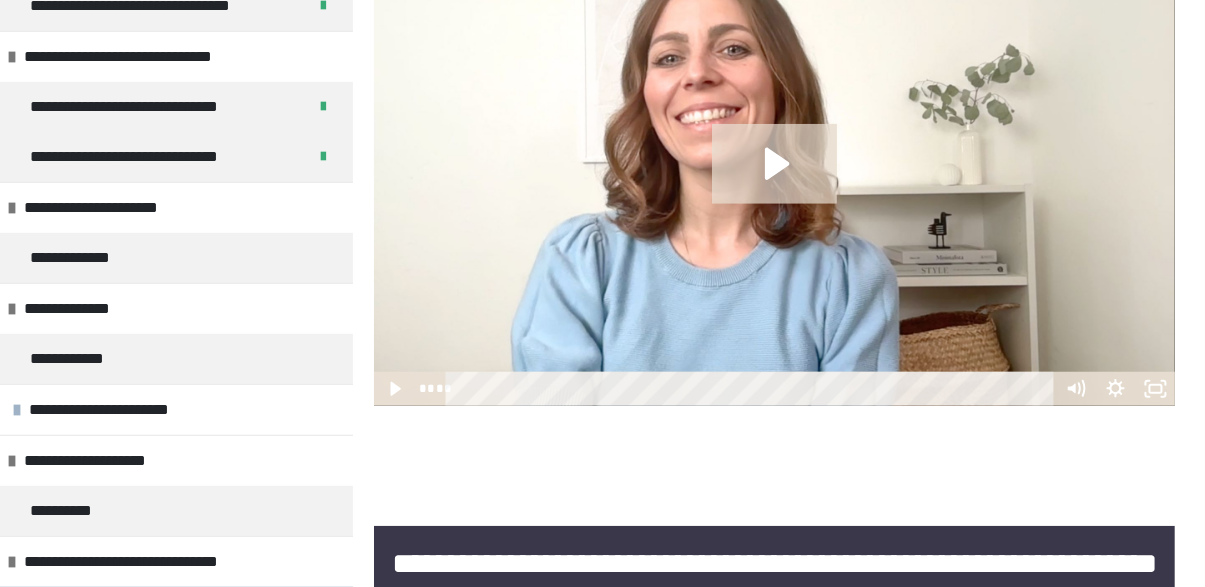 scroll, scrollTop: 1453, scrollLeft: 0, axis: vertical 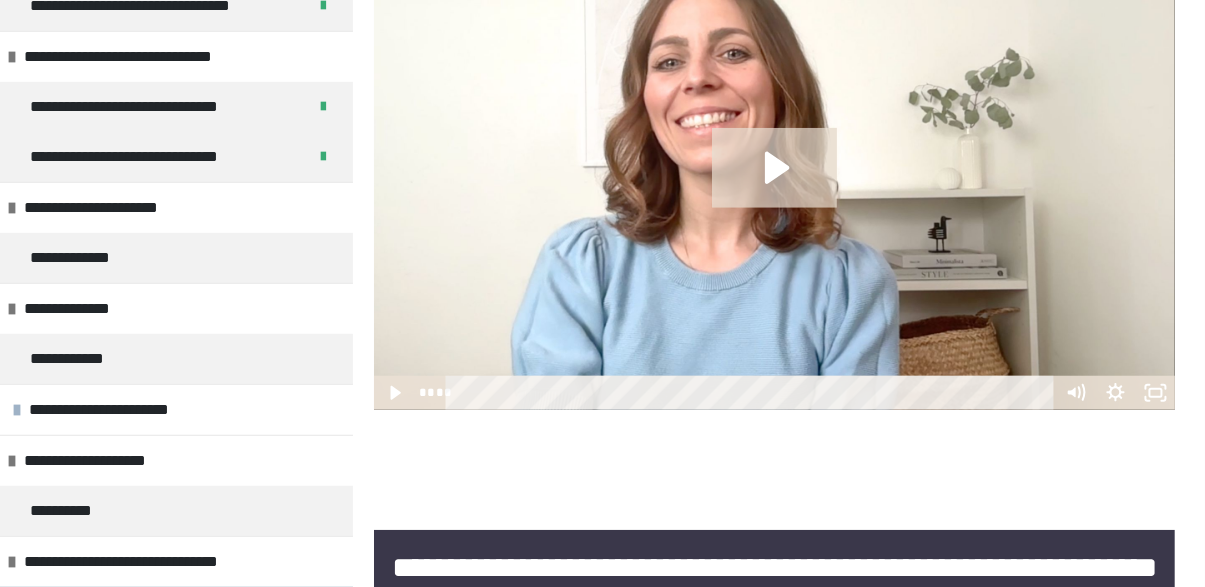 click 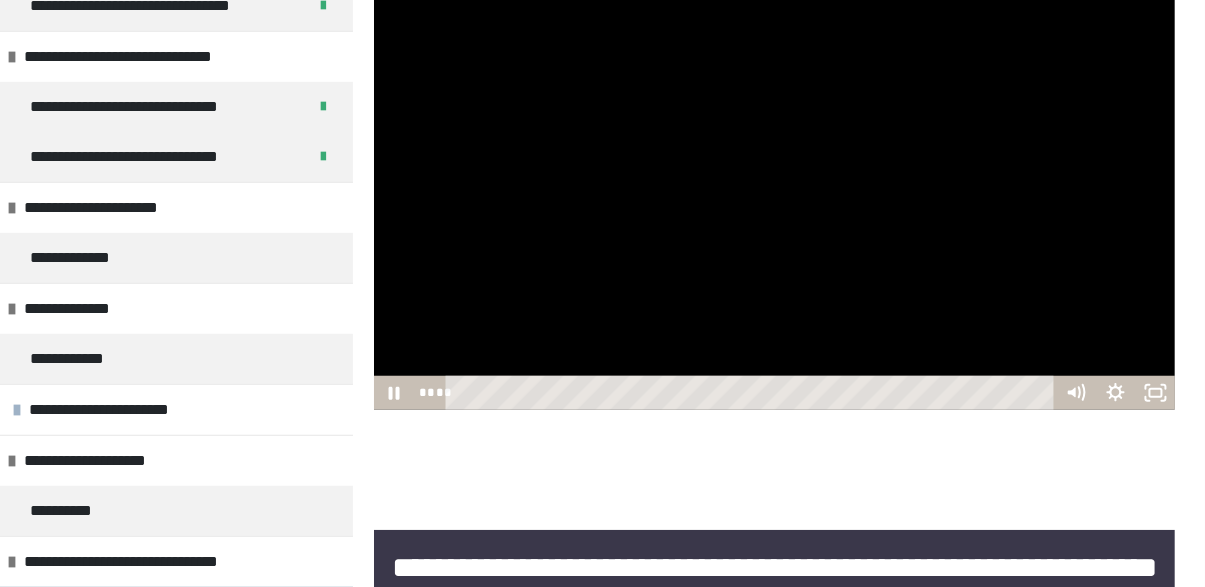 scroll, scrollTop: 1377, scrollLeft: 0, axis: vertical 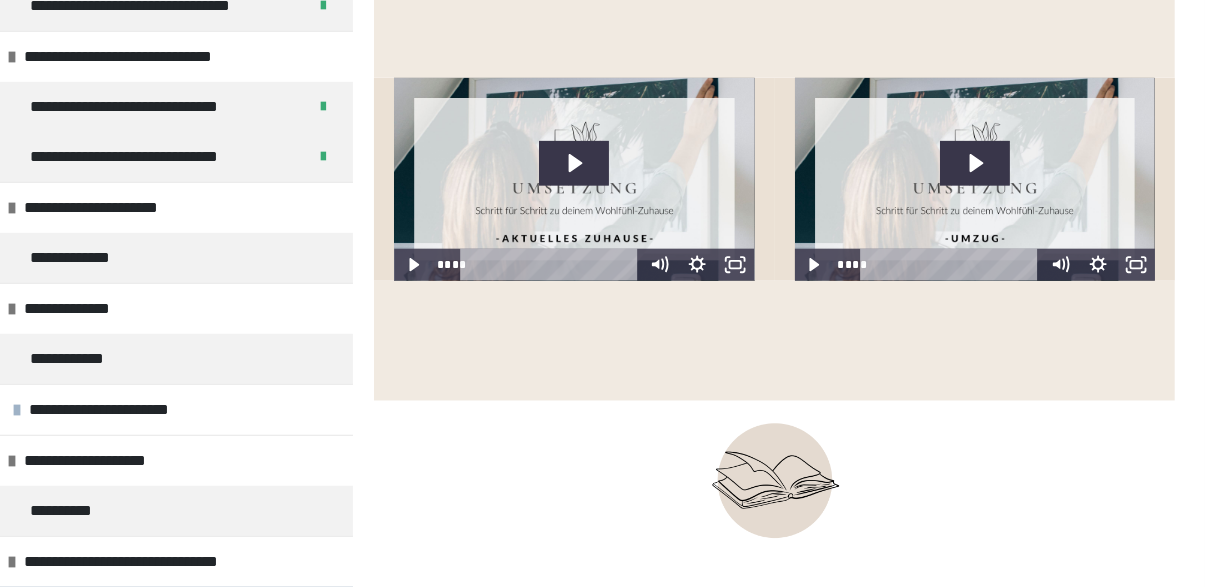 click 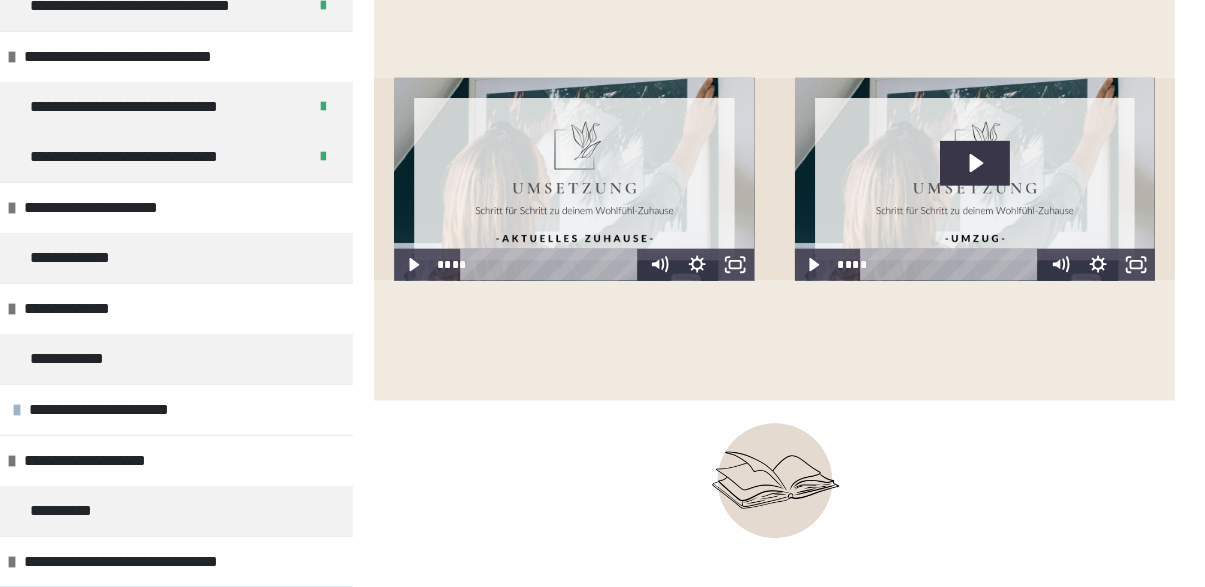 click 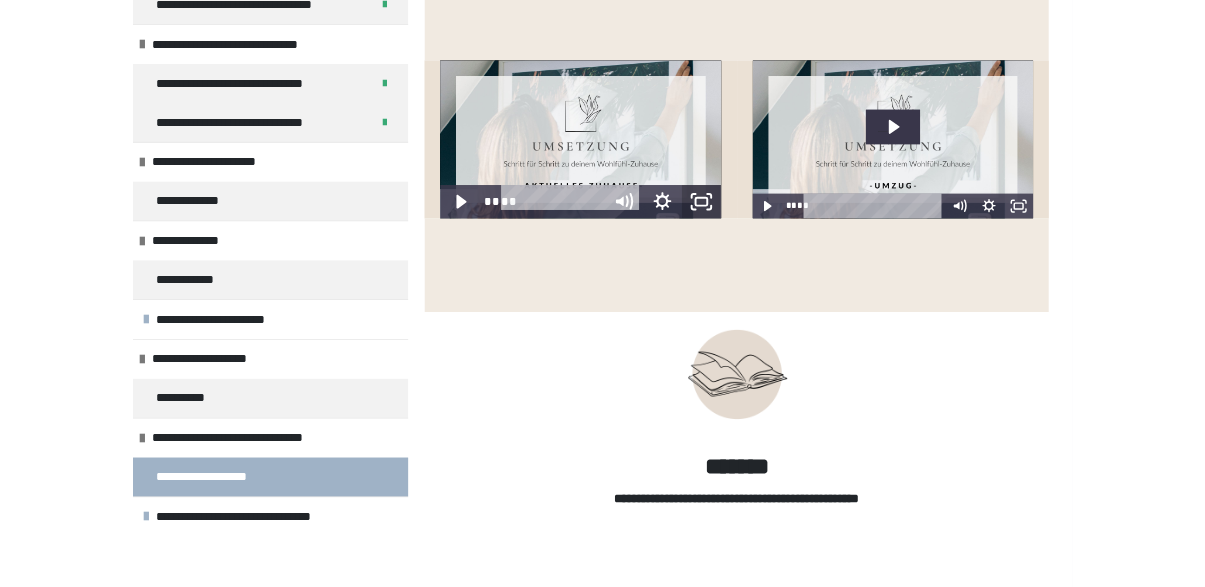 scroll, scrollTop: 1211, scrollLeft: 0, axis: vertical 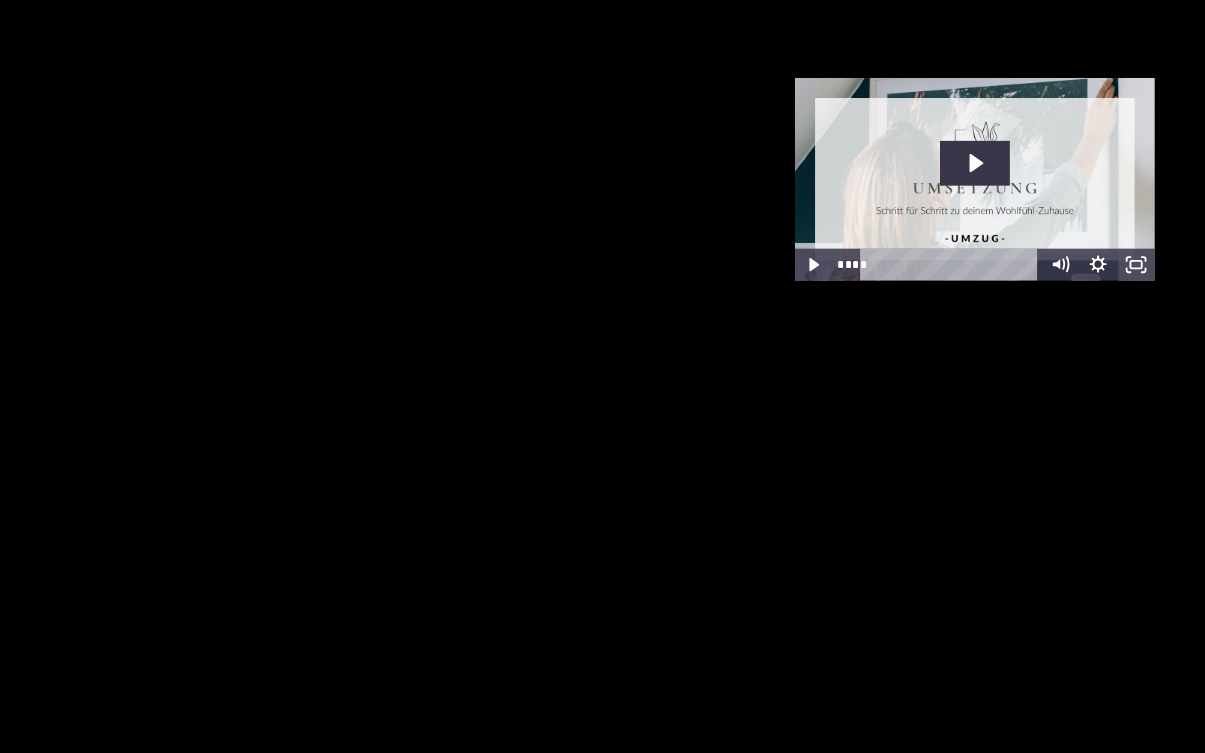 click at bounding box center [602, 376] 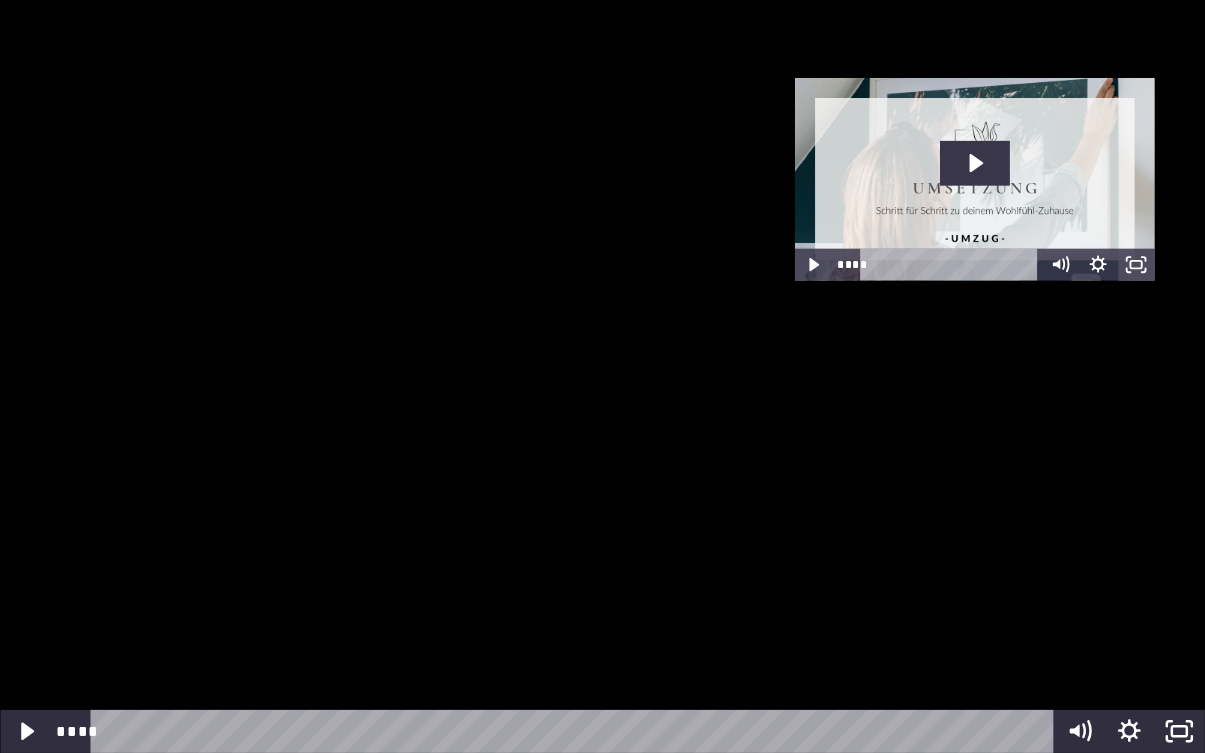 click 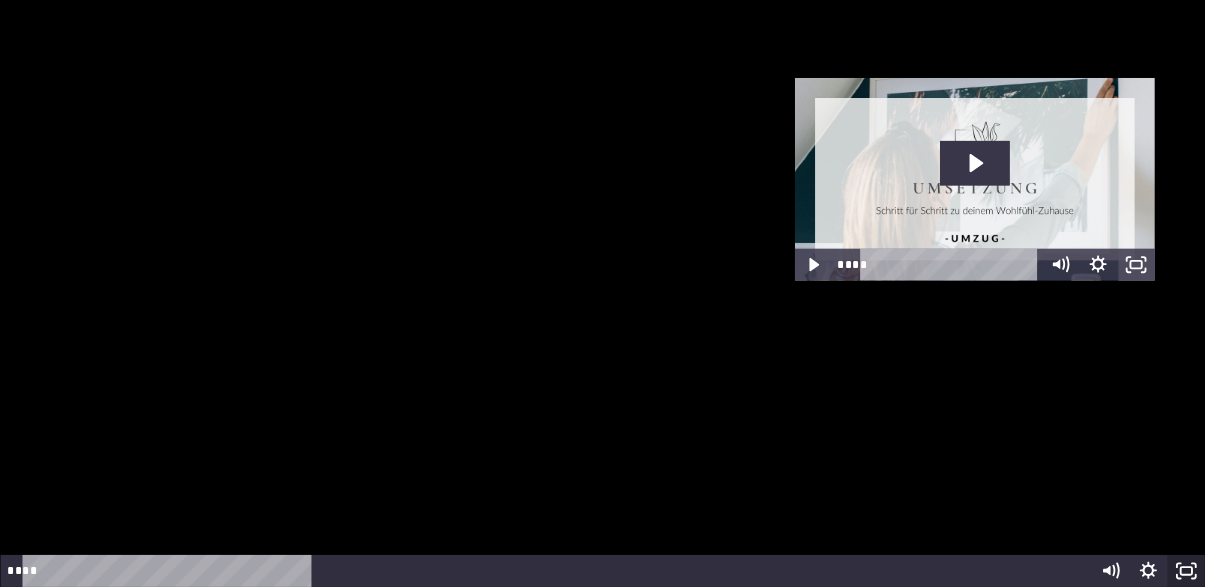 scroll, scrollTop: 1283, scrollLeft: 0, axis: vertical 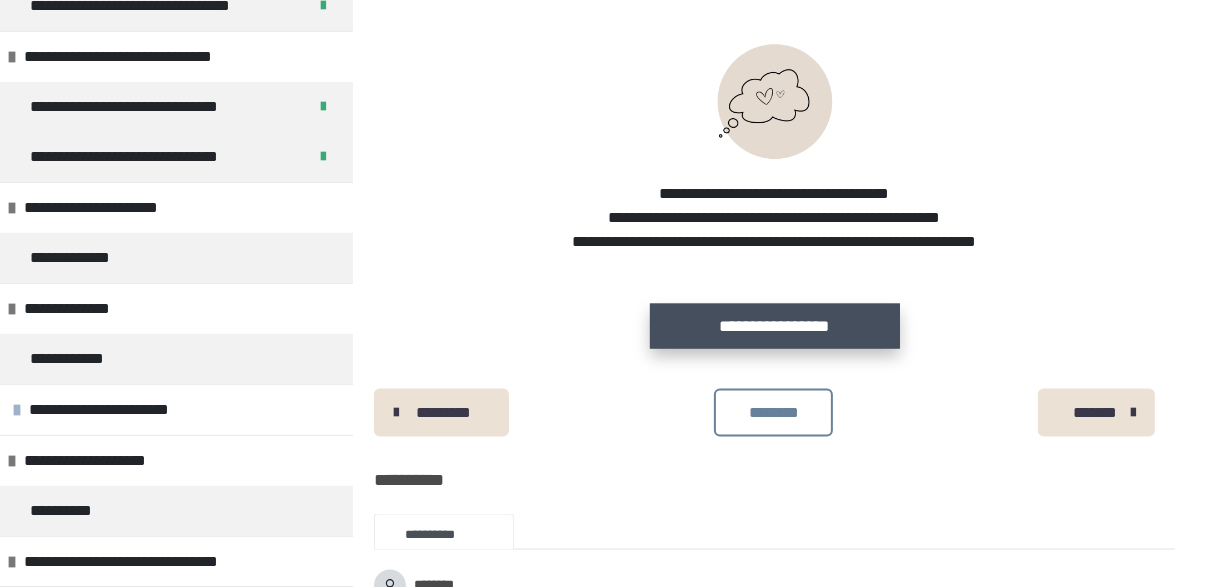 click on "**********" at bounding box center (775, 326) 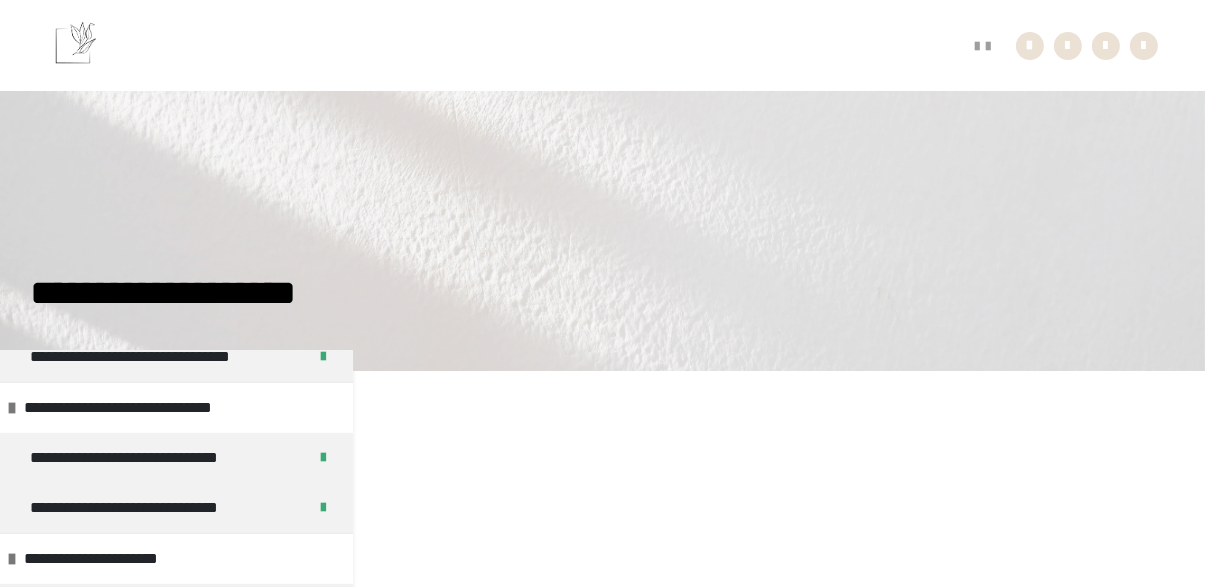 scroll, scrollTop: 0, scrollLeft: 0, axis: both 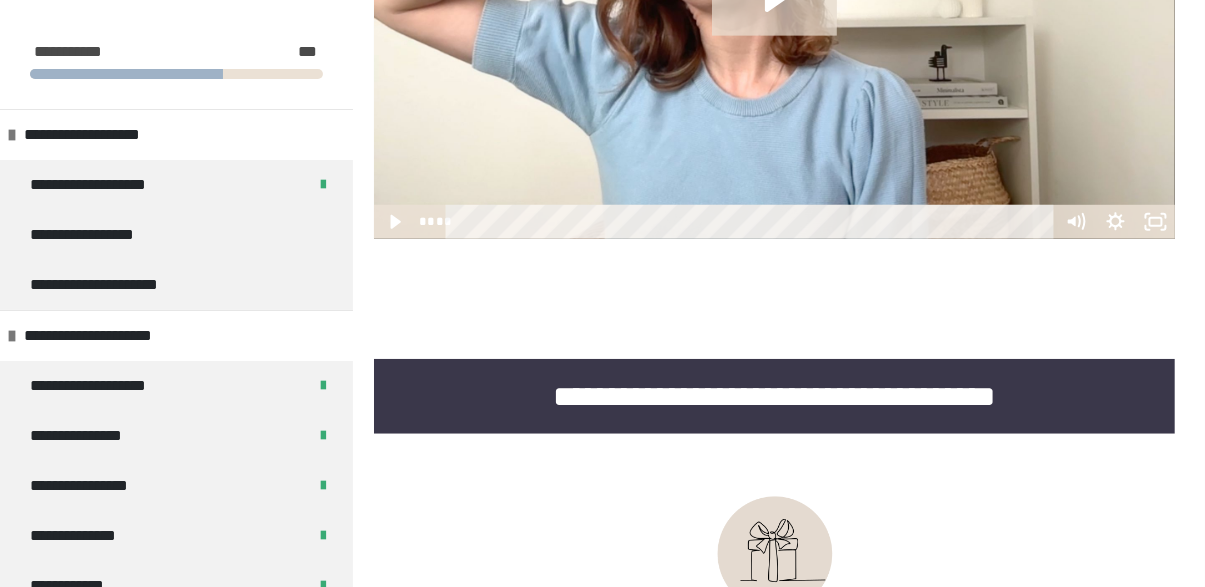 click 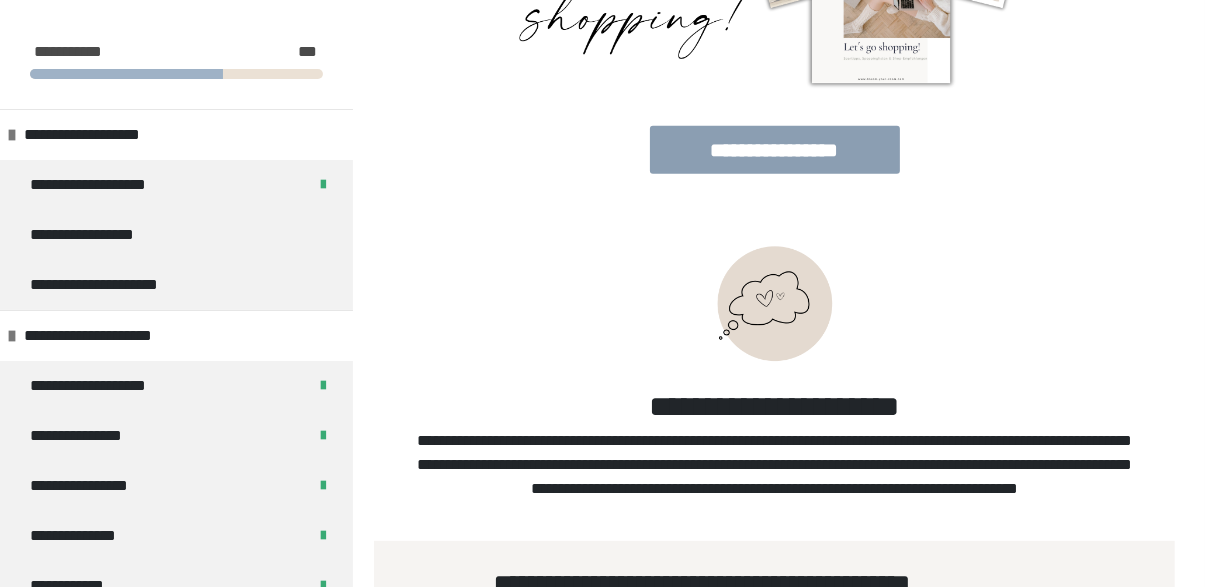 scroll, scrollTop: 2113, scrollLeft: 0, axis: vertical 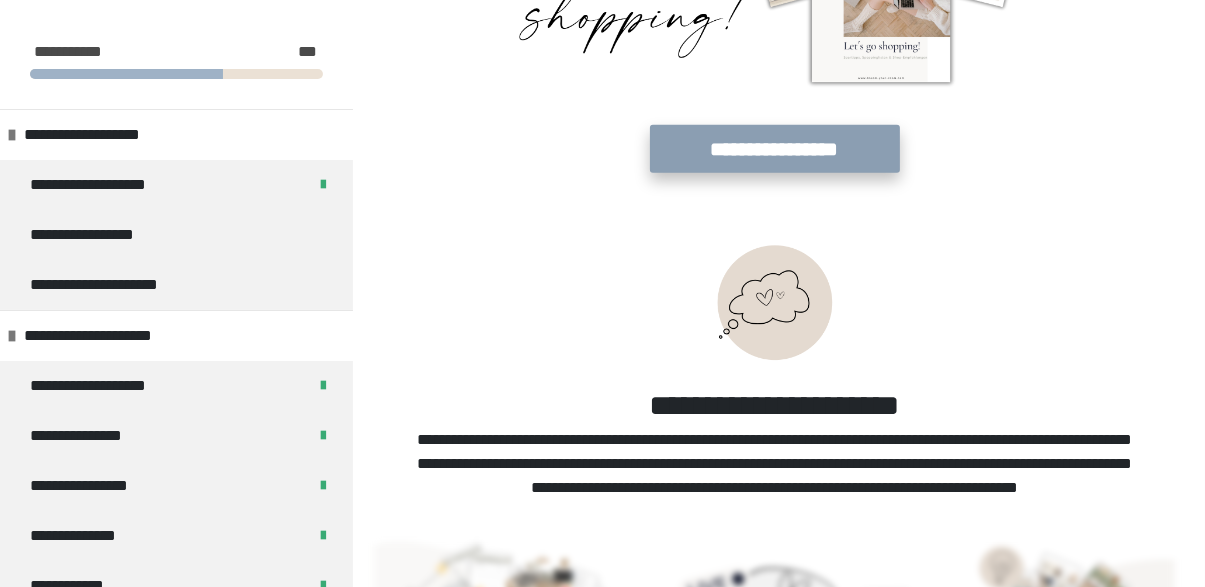 click on "**********" at bounding box center [775, 149] 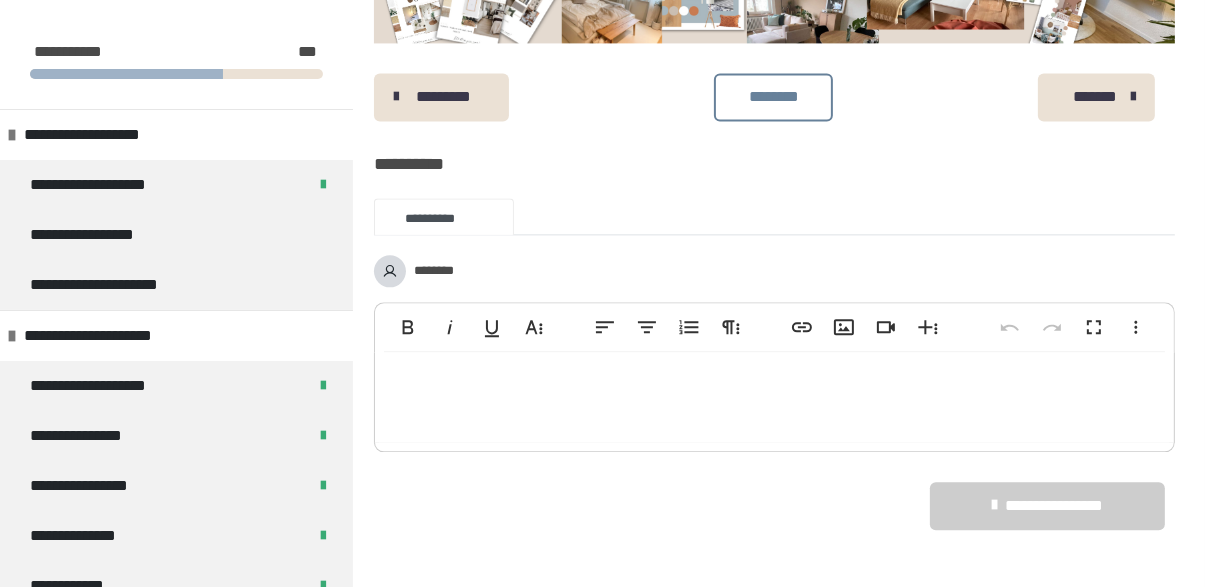 scroll, scrollTop: 4026, scrollLeft: 0, axis: vertical 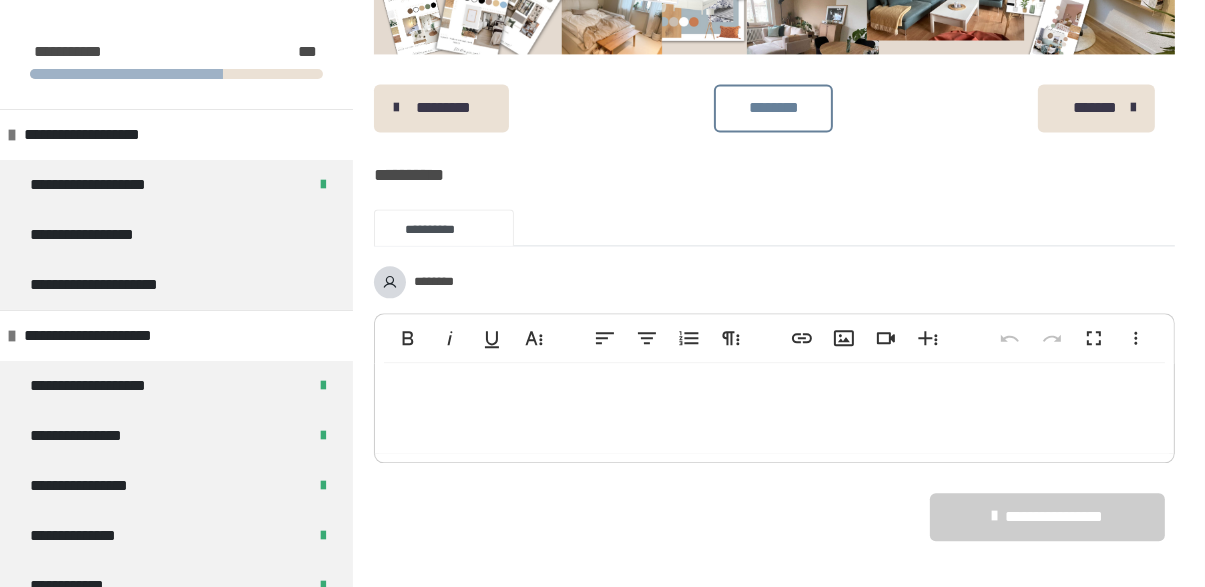 click on "********" at bounding box center [773, 108] 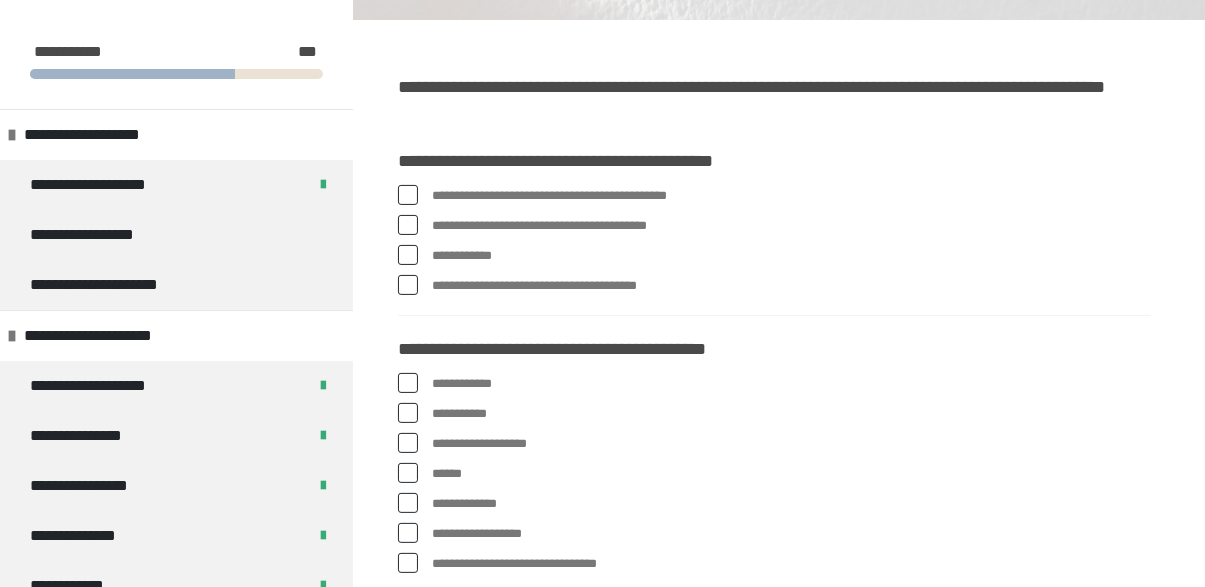 scroll, scrollTop: 352, scrollLeft: 0, axis: vertical 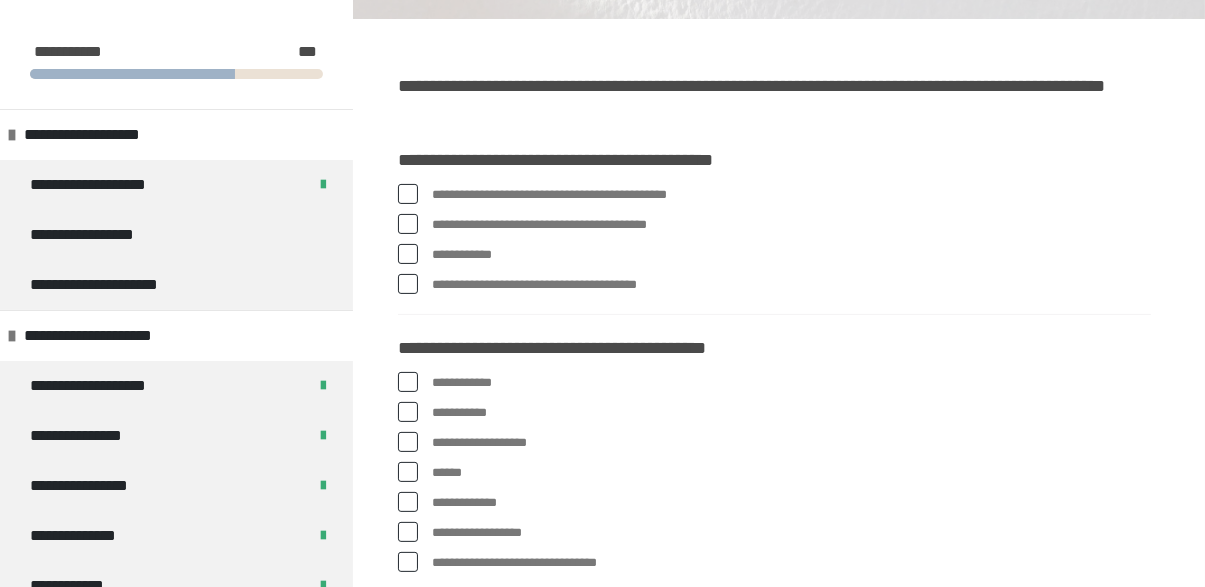 click on "**********" at bounding box center [774, 195] 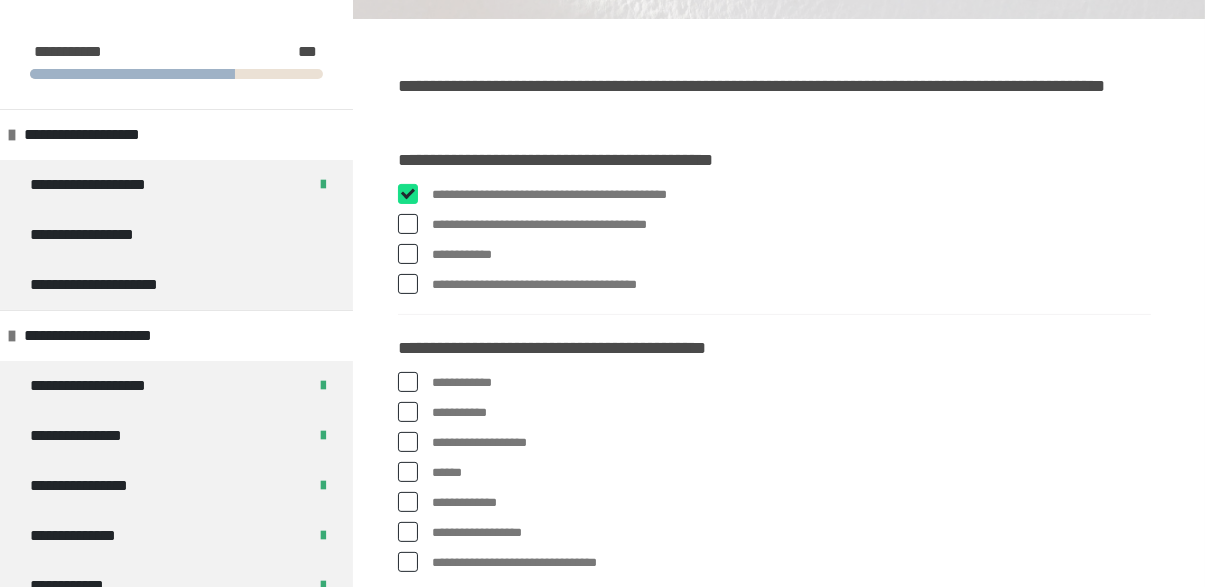 checkbox on "****" 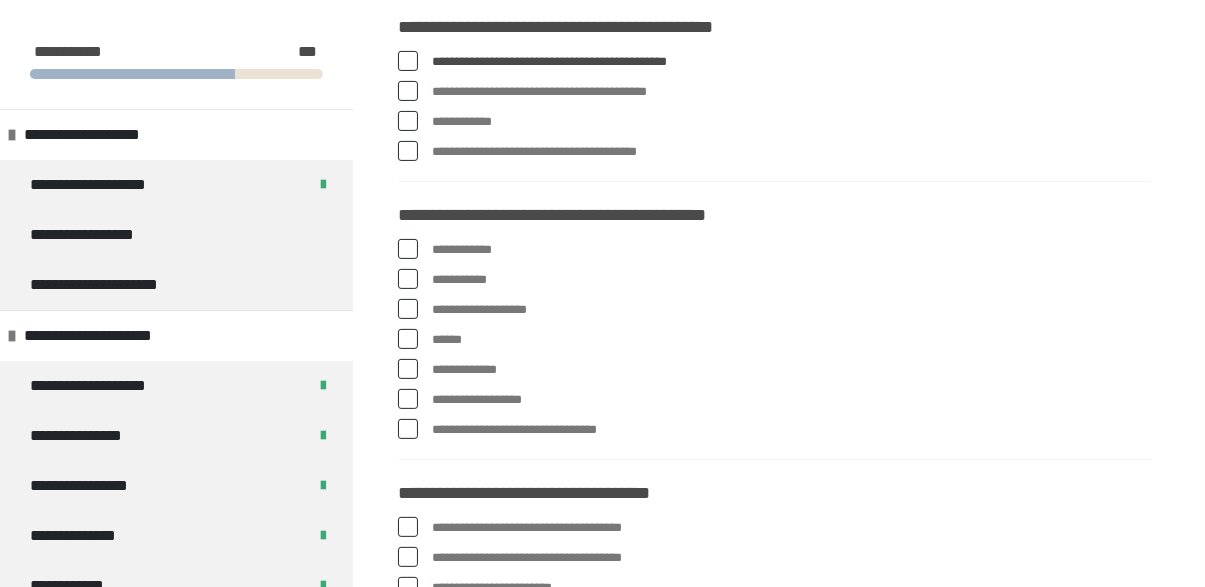 scroll, scrollTop: 490, scrollLeft: 0, axis: vertical 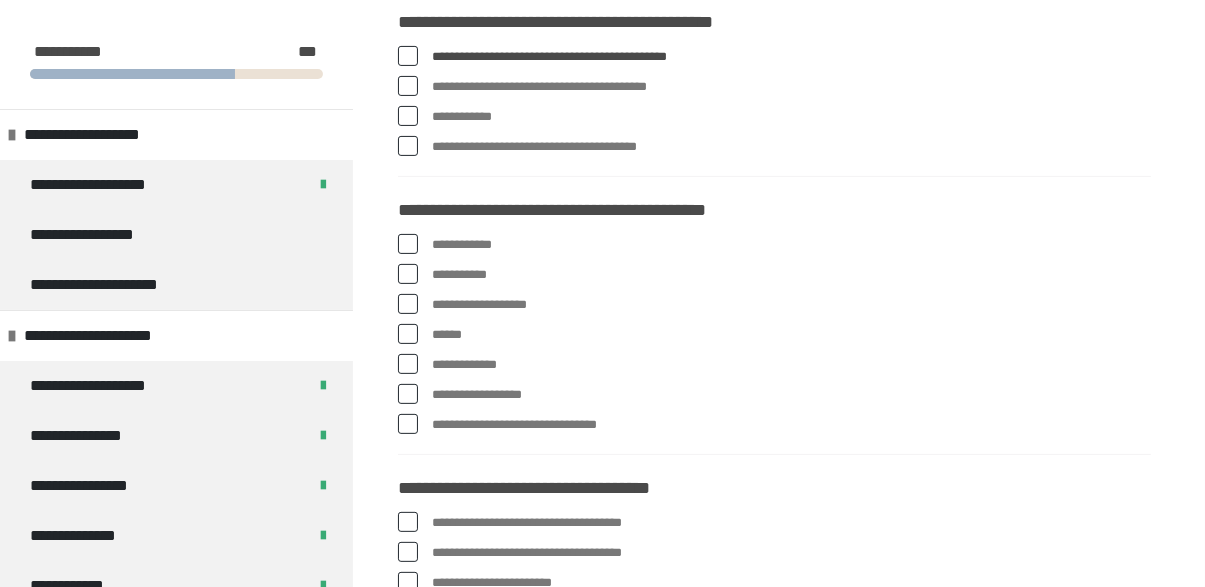 click at bounding box center (408, 274) 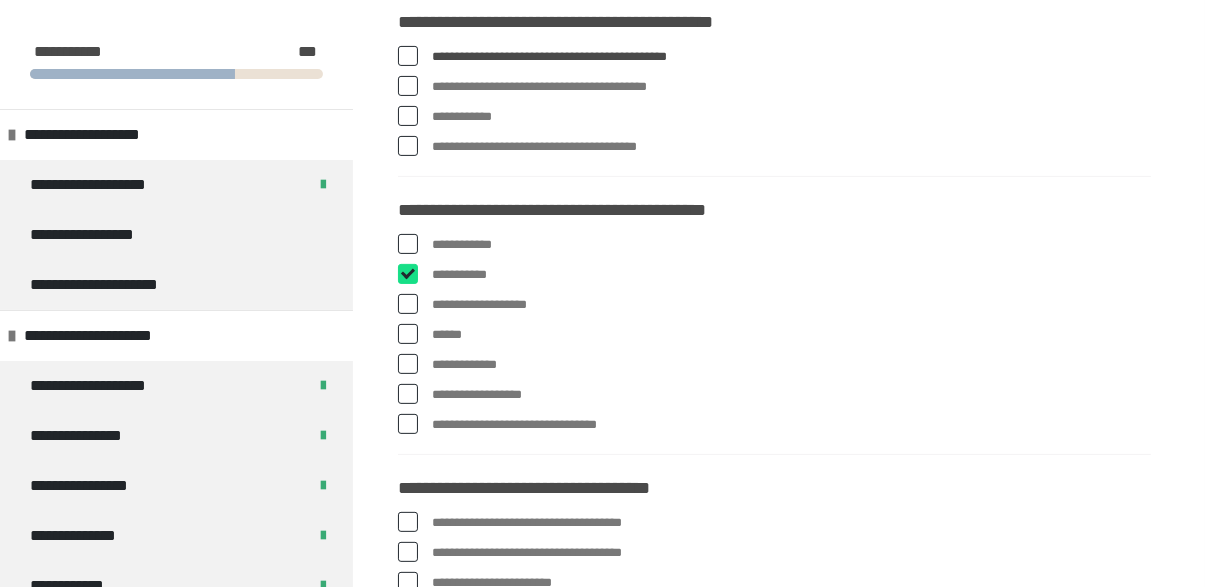 checkbox on "****" 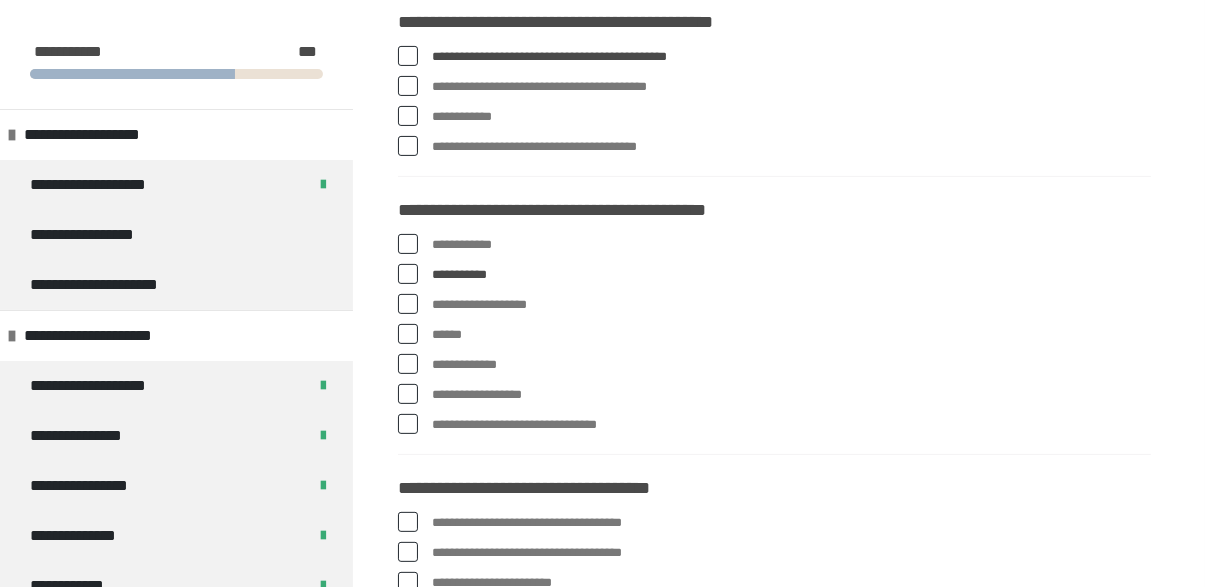 click at bounding box center (408, 334) 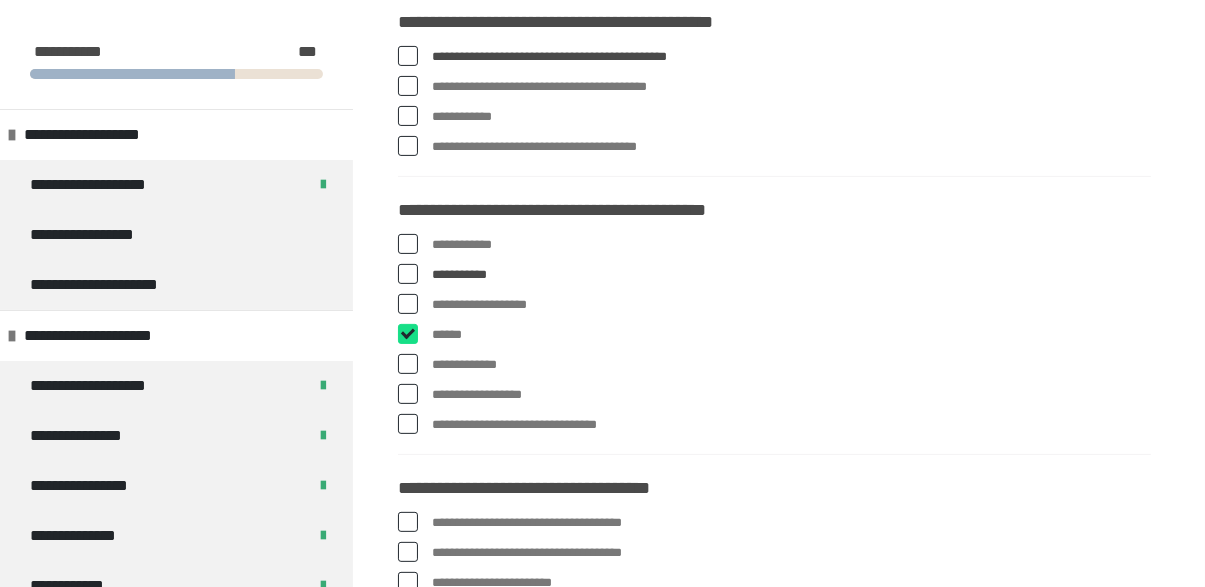 checkbox on "****" 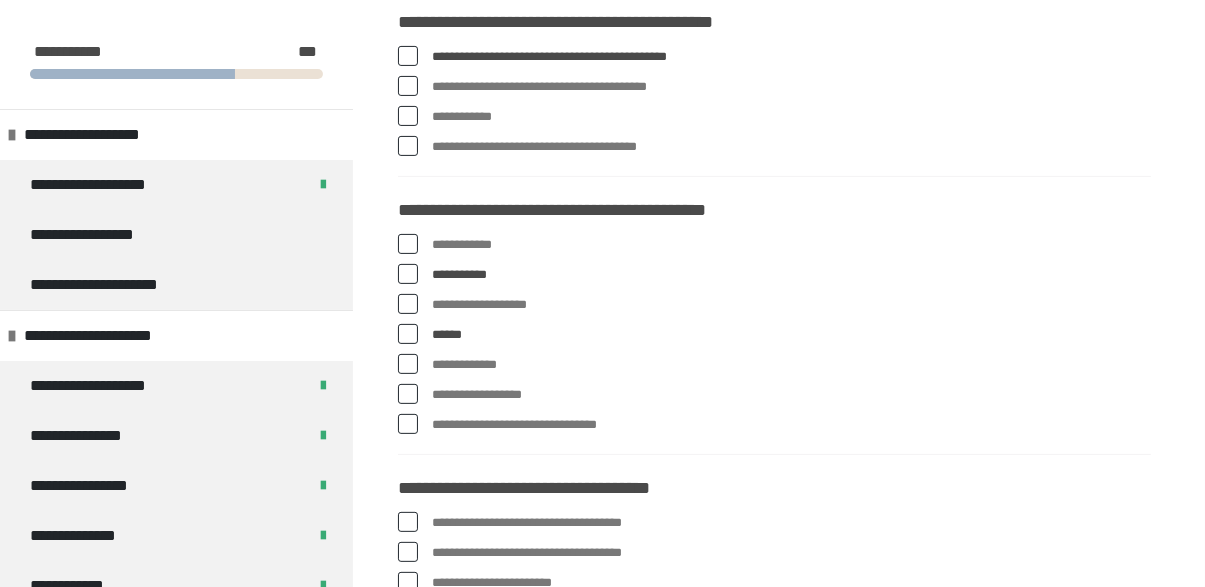 click at bounding box center (408, 394) 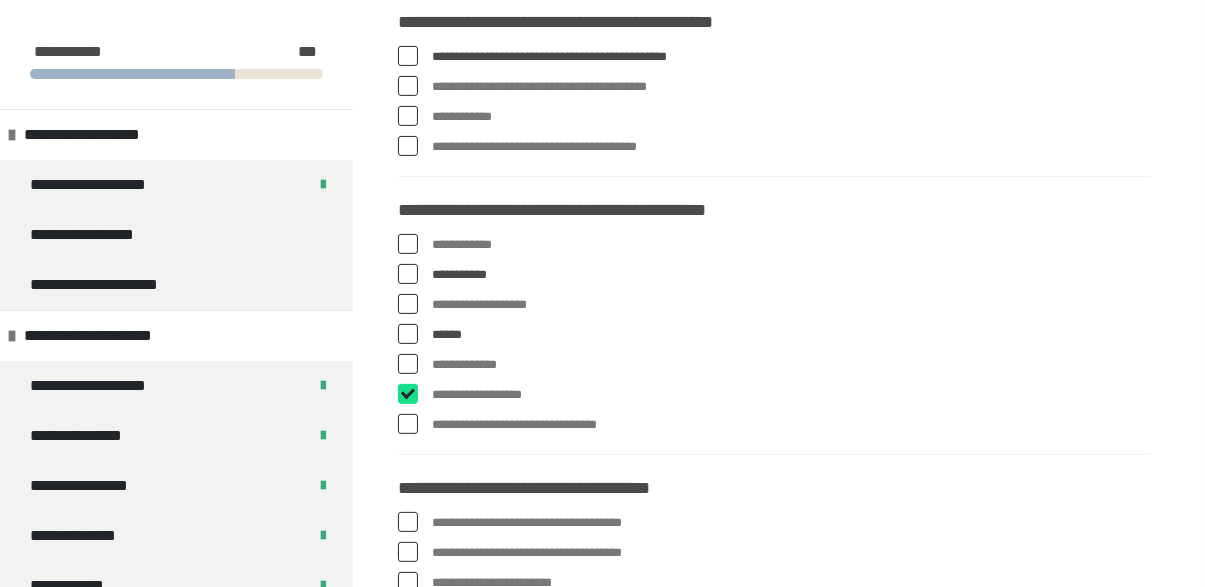 checkbox on "****" 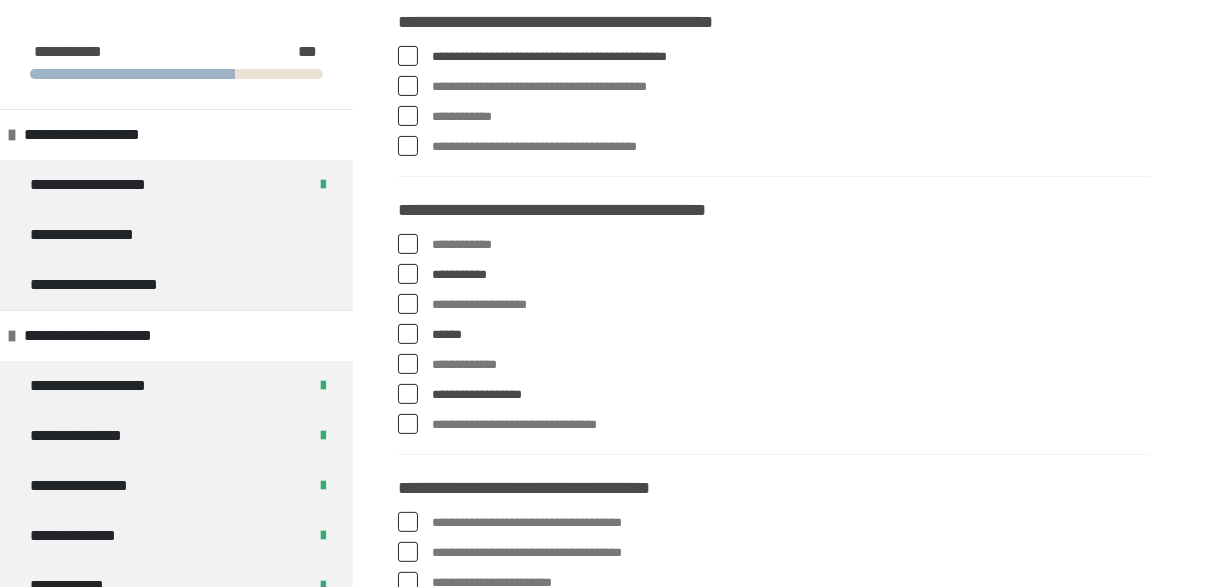 click at bounding box center [408, 304] 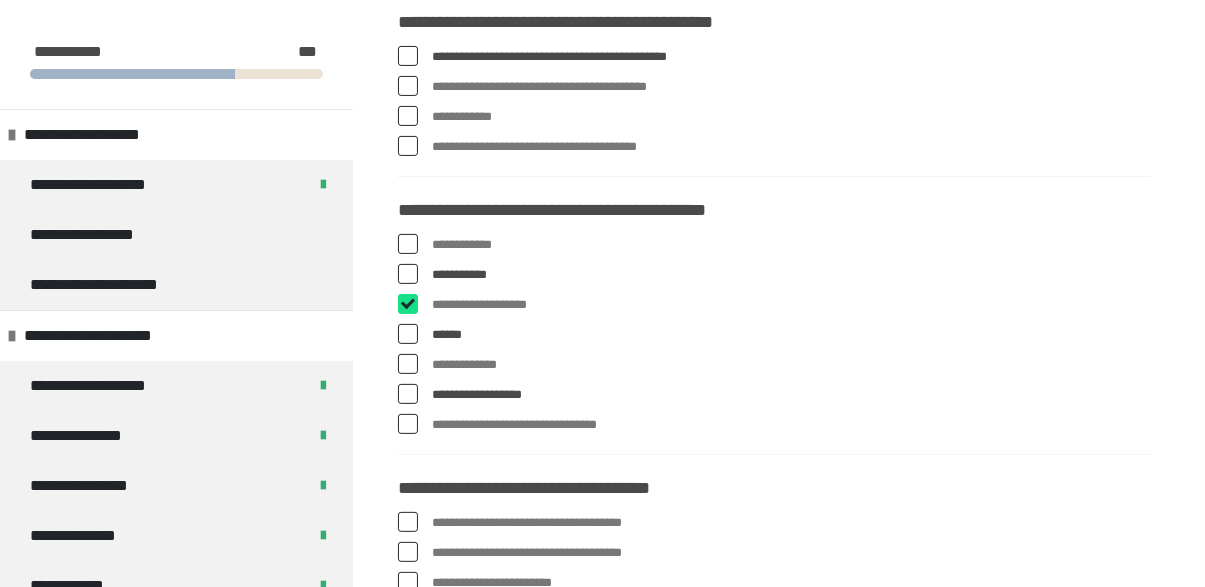 checkbox on "****" 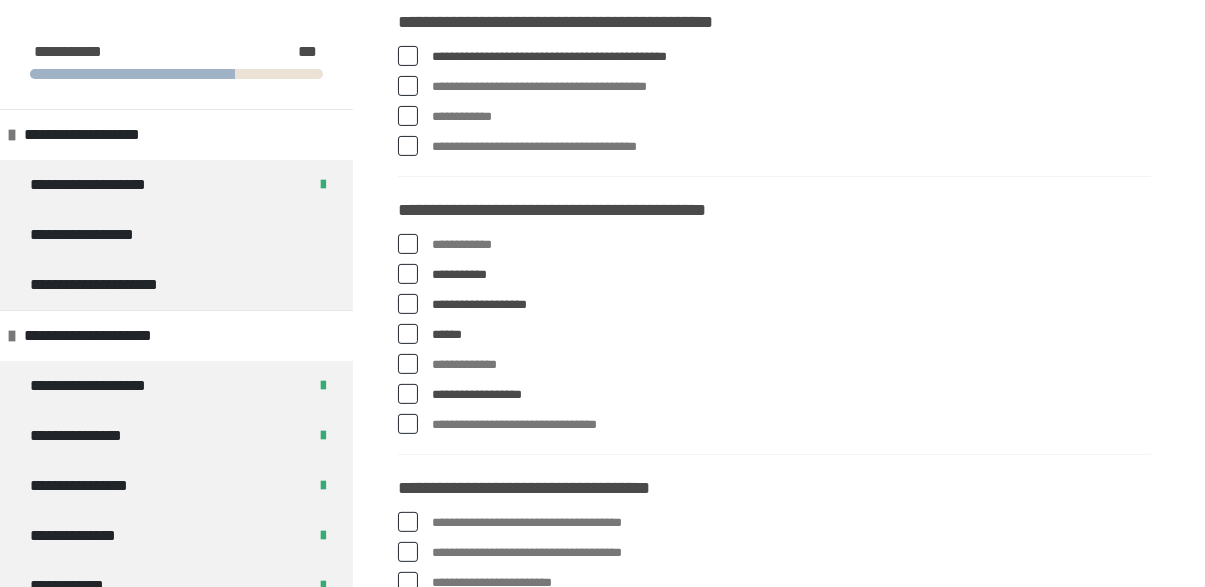 click on "**********" at bounding box center [791, 365] 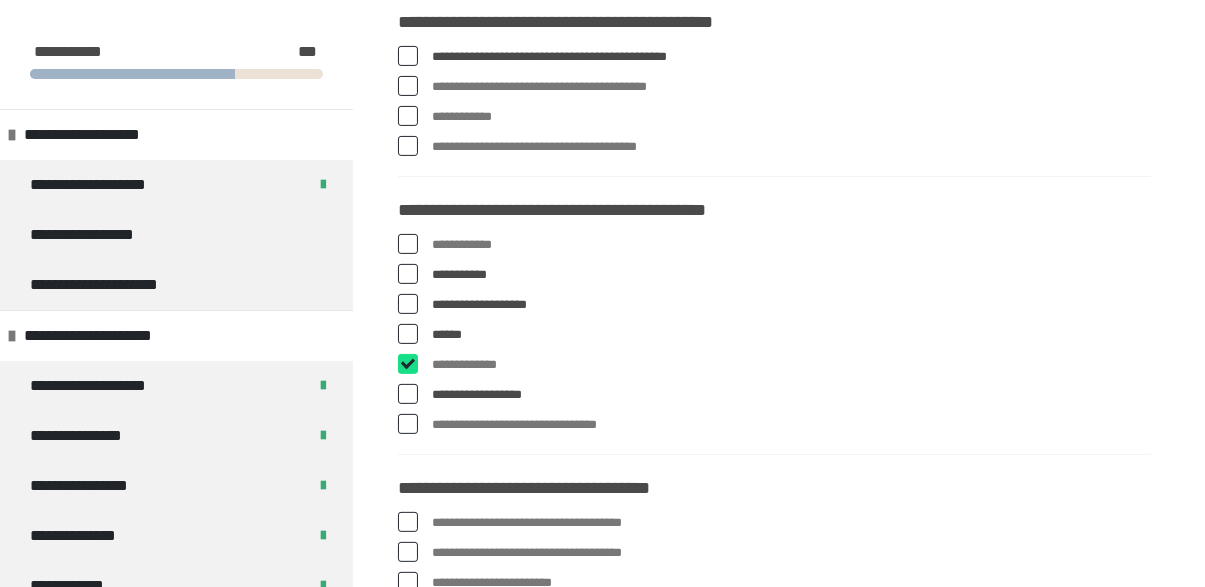 checkbox on "****" 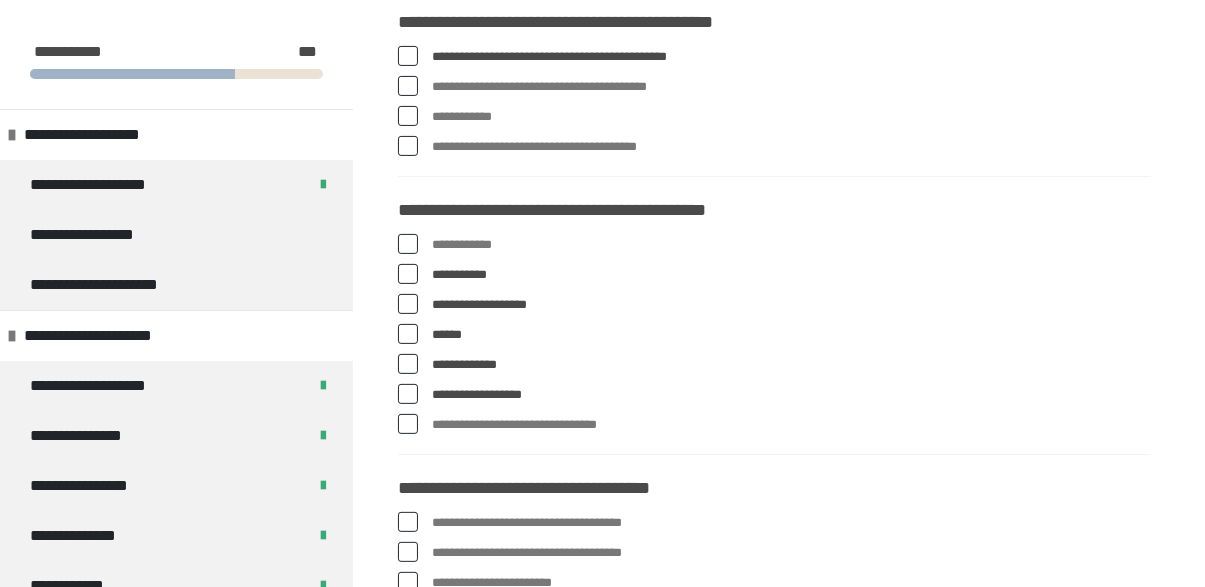 click on "**********" at bounding box center [774, 245] 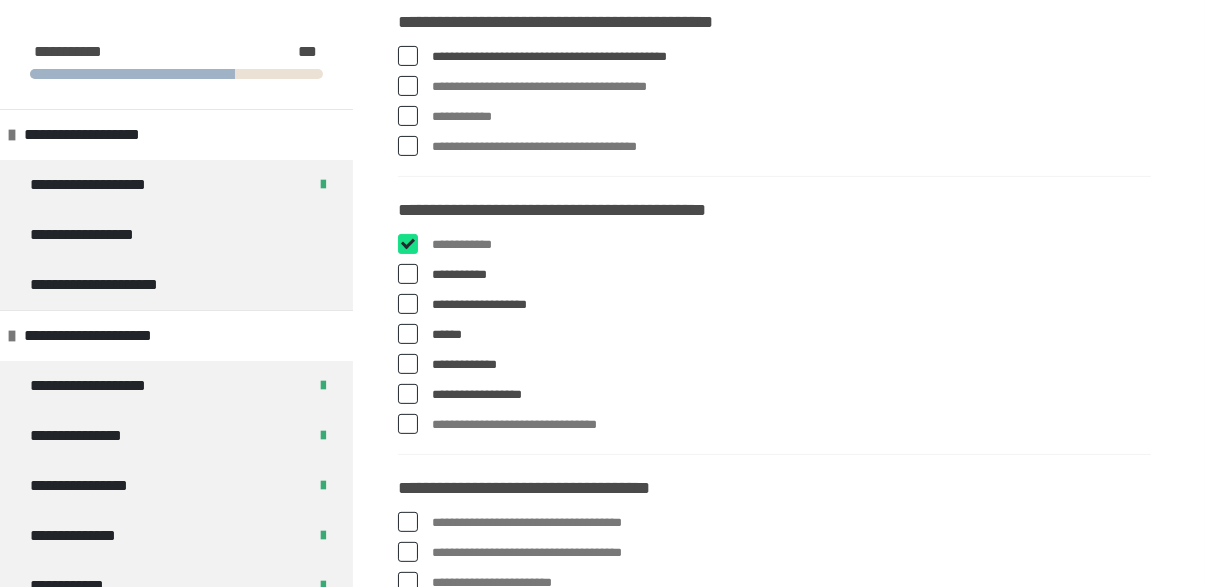 checkbox on "****" 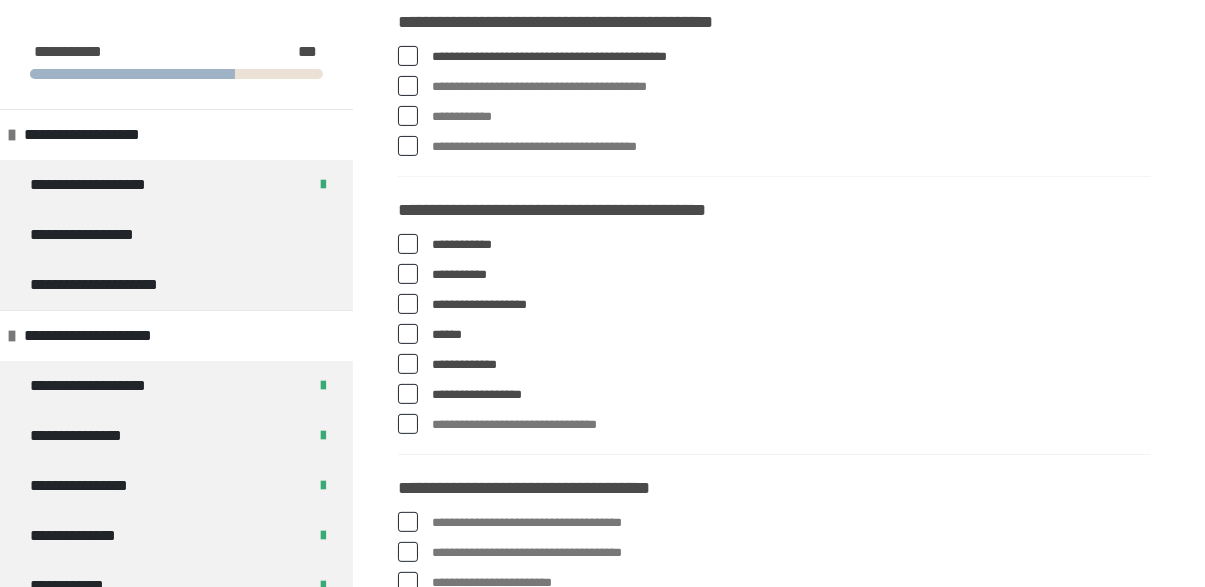 click on "**********" at bounding box center [774, 425] 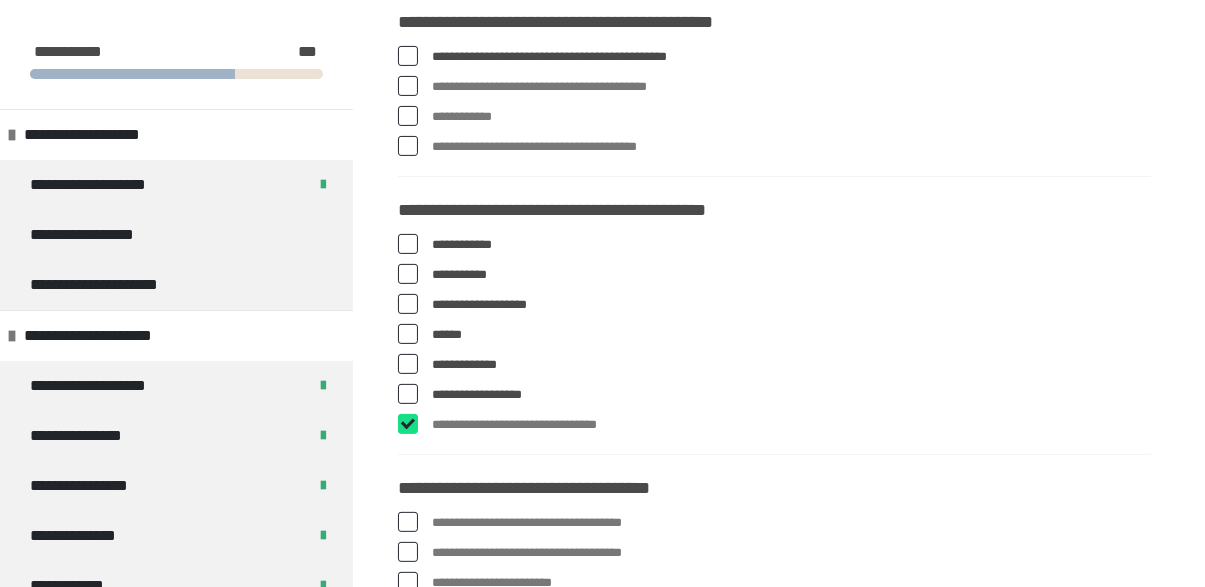 checkbox on "****" 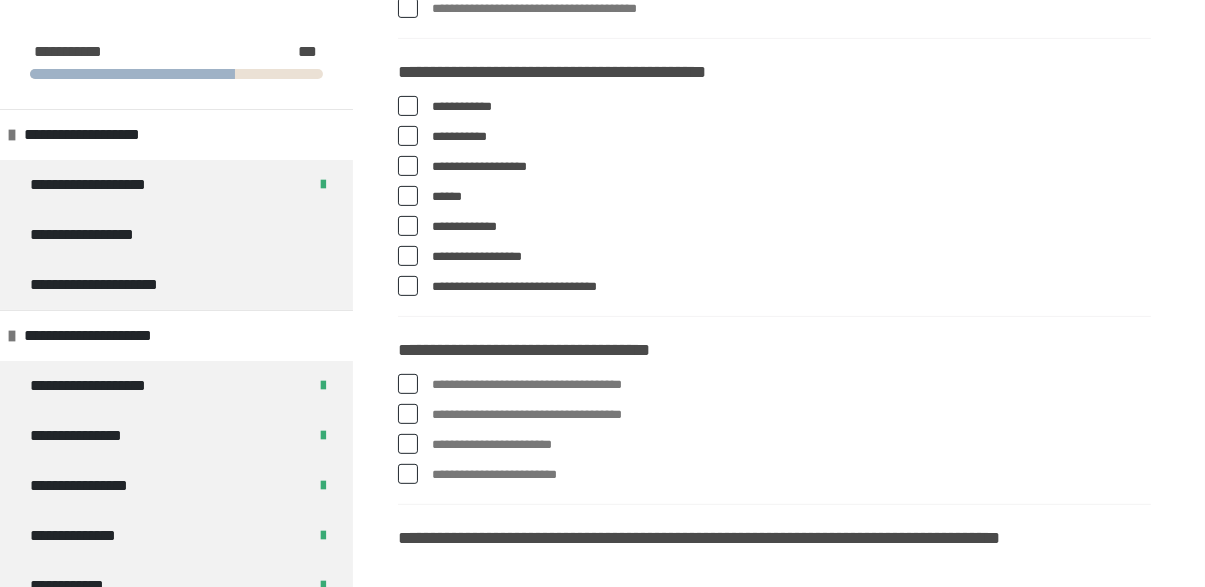 scroll, scrollTop: 633, scrollLeft: 0, axis: vertical 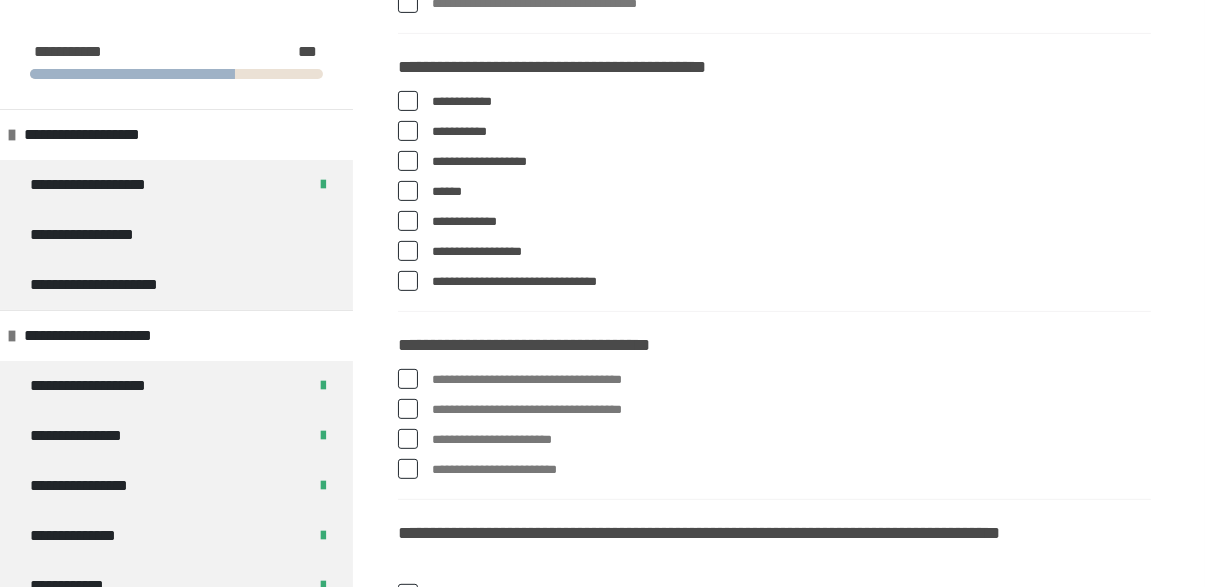 click at bounding box center [408, 379] 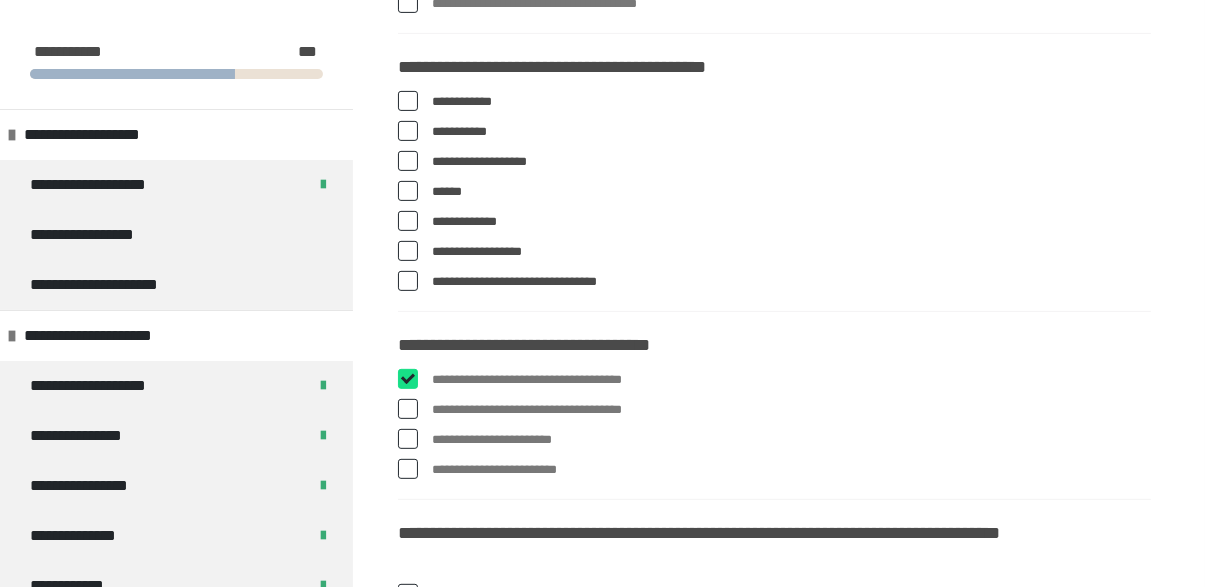 checkbox on "****" 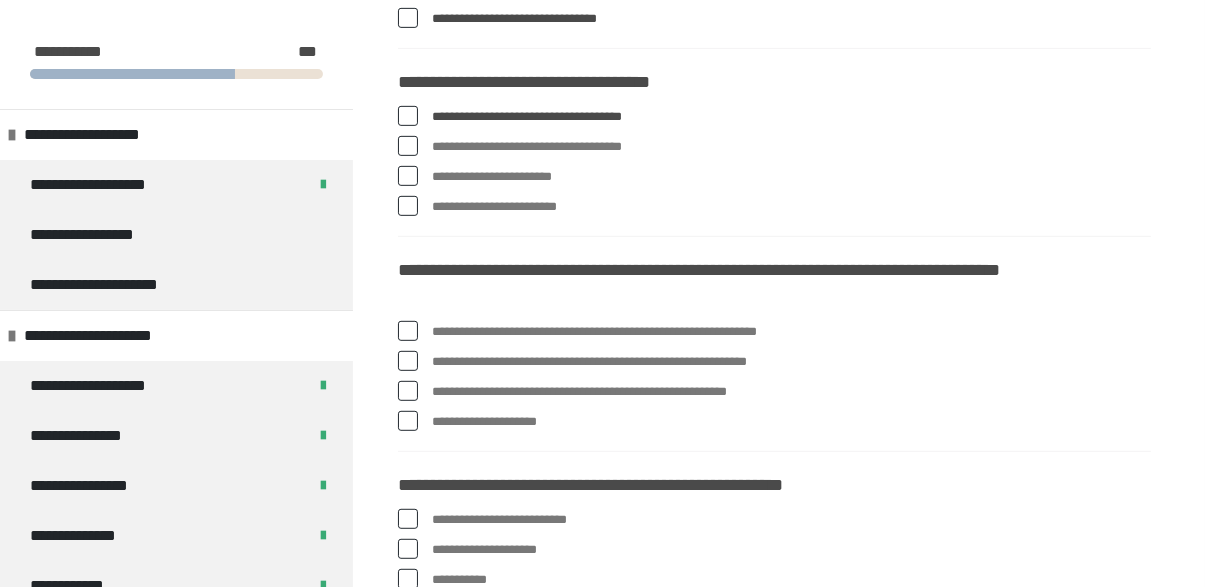 scroll, scrollTop: 906, scrollLeft: 0, axis: vertical 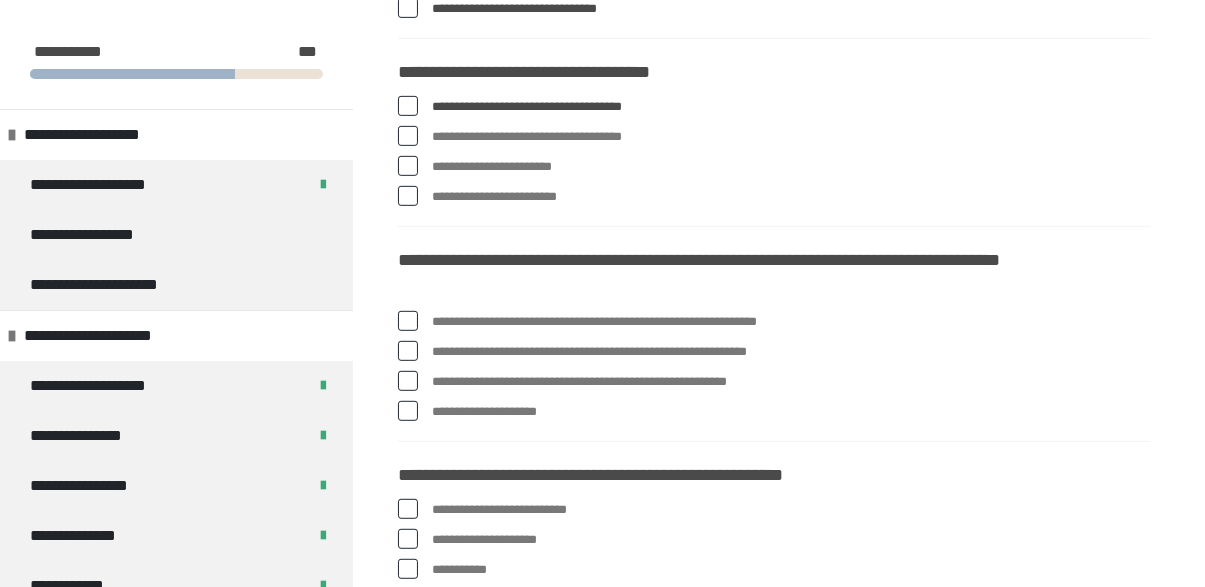 click at bounding box center [408, 321] 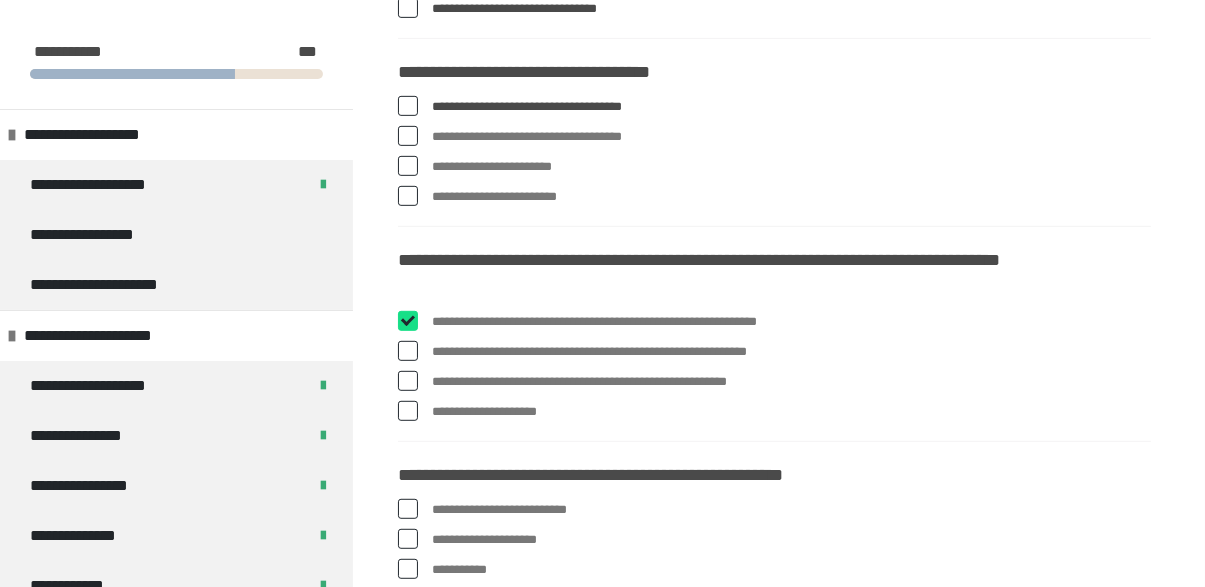 checkbox on "****" 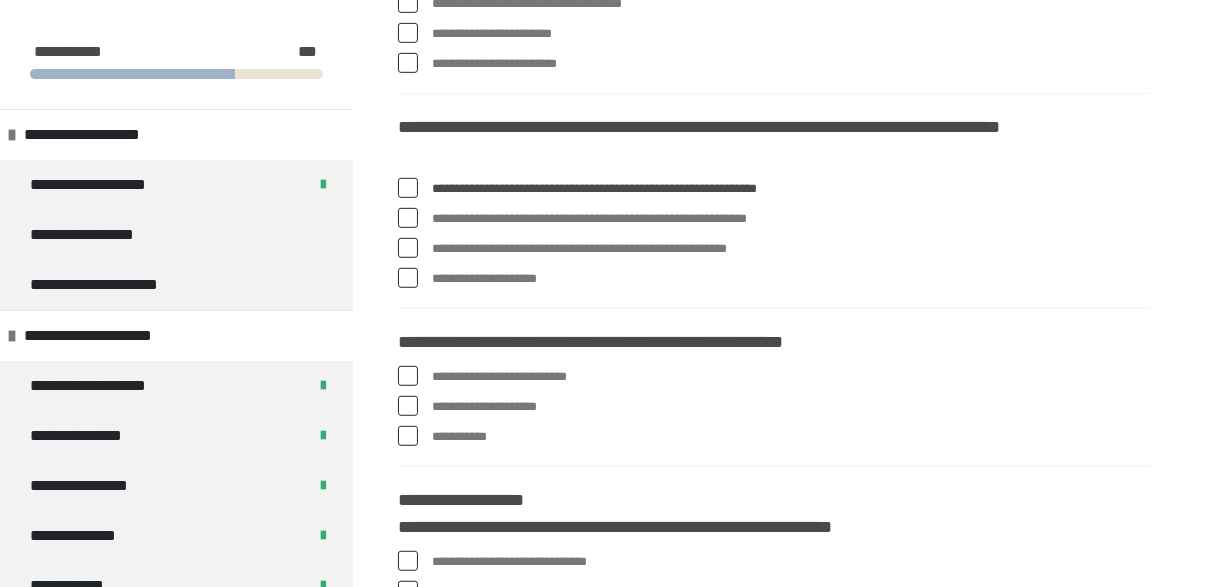 scroll, scrollTop: 1043, scrollLeft: 0, axis: vertical 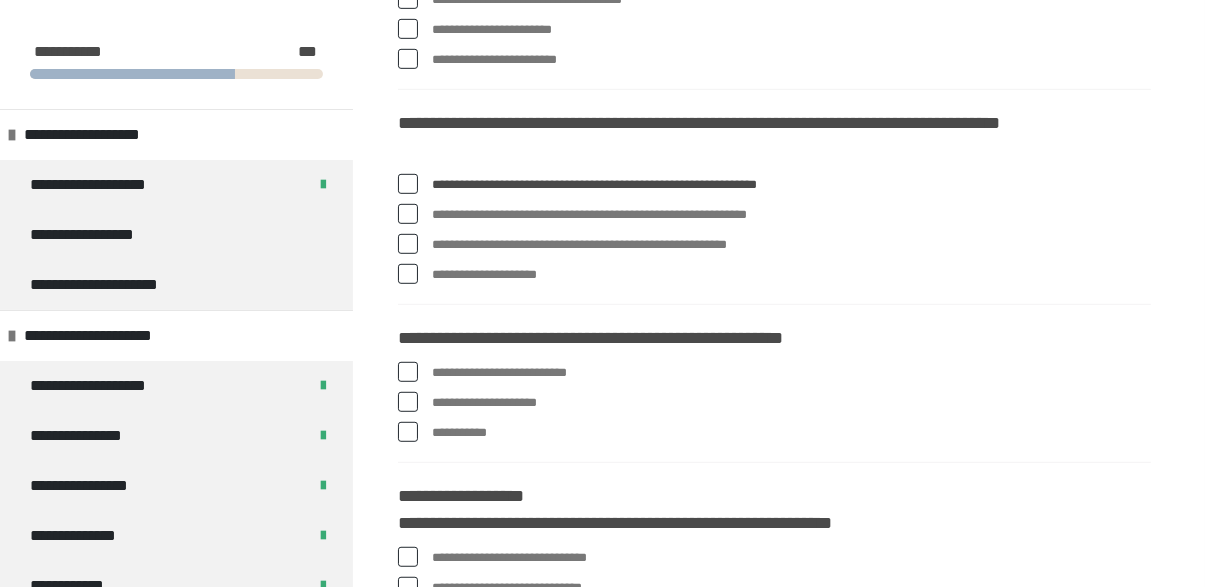 click at bounding box center [408, 372] 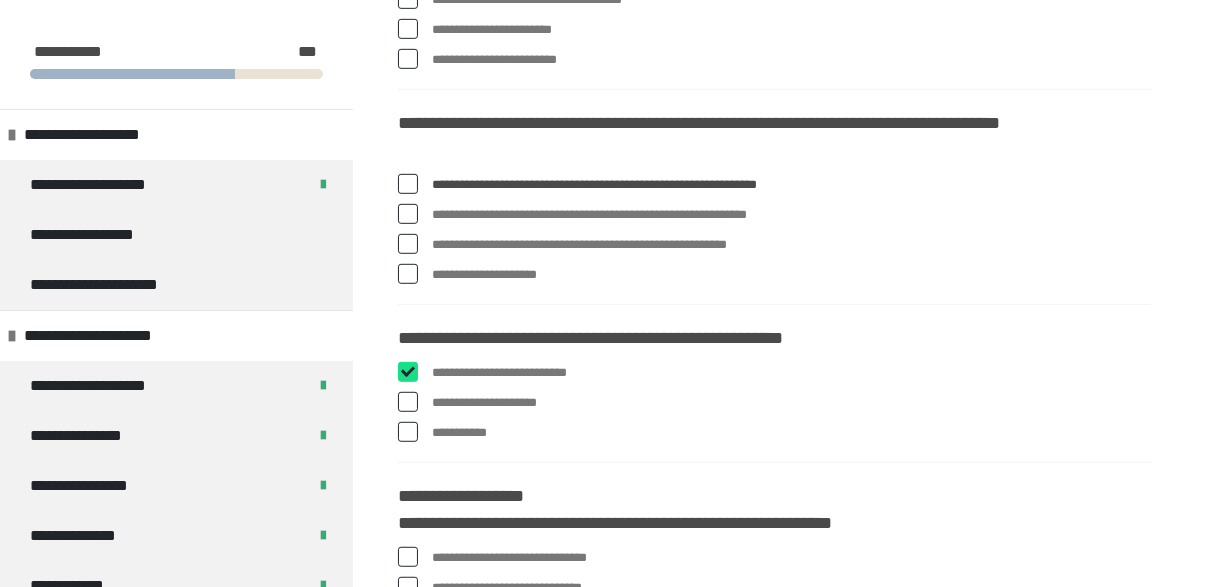 checkbox on "****" 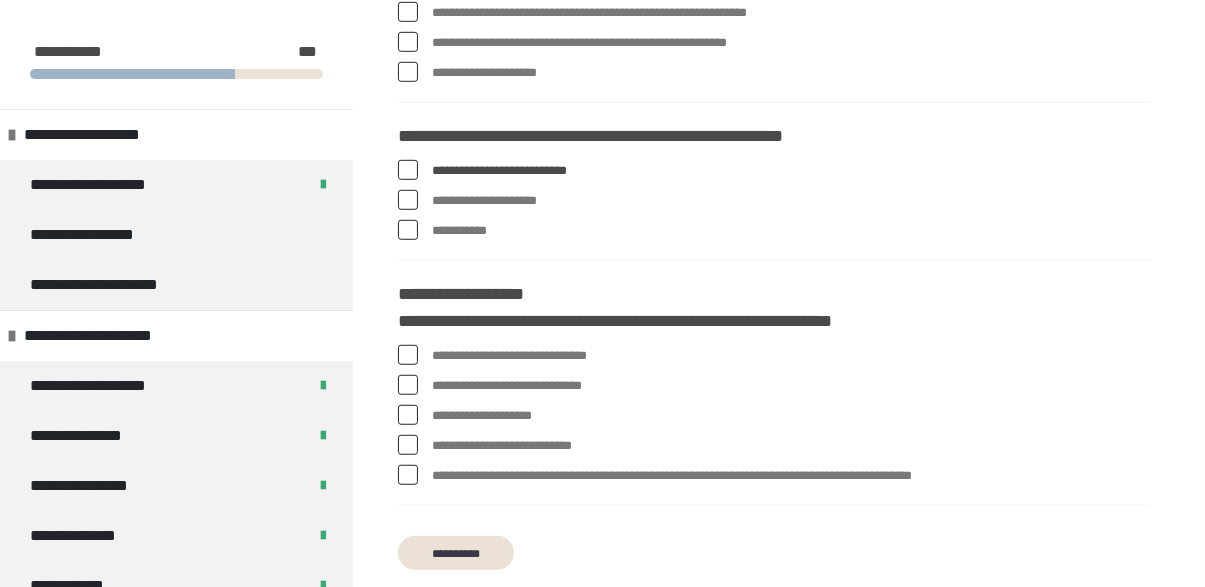 scroll, scrollTop: 1259, scrollLeft: 0, axis: vertical 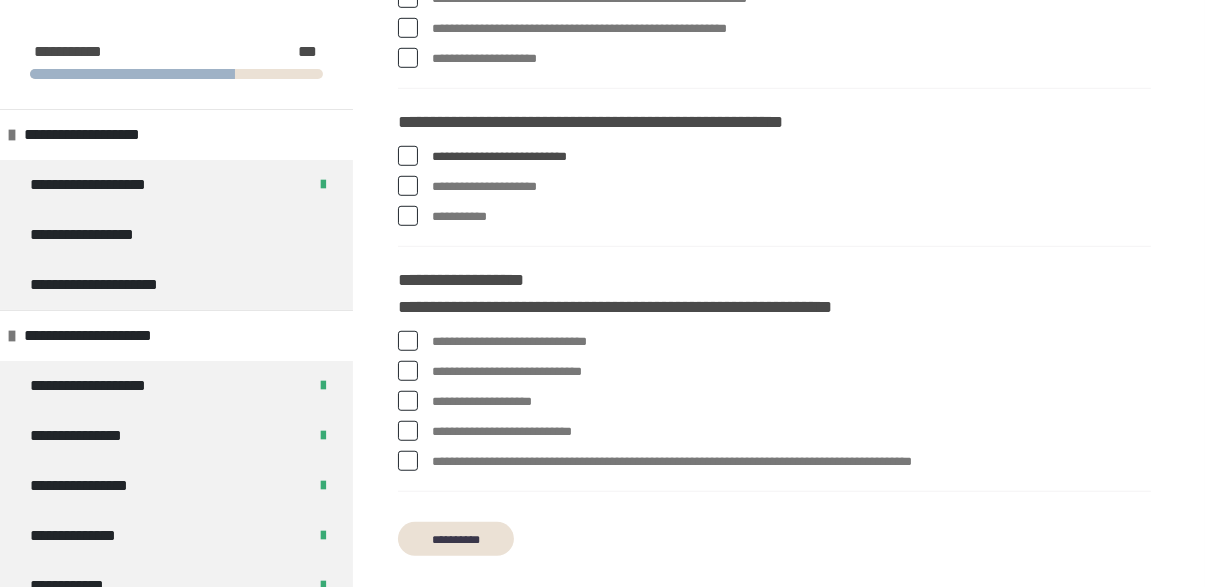 click on "**********" at bounding box center (774, 342) 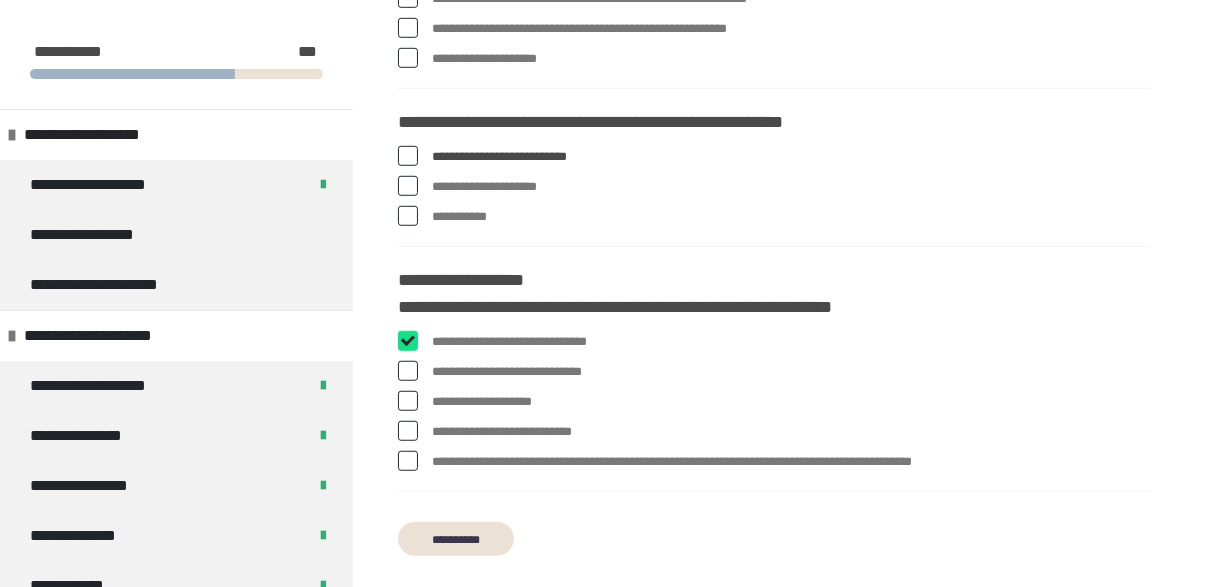 checkbox on "****" 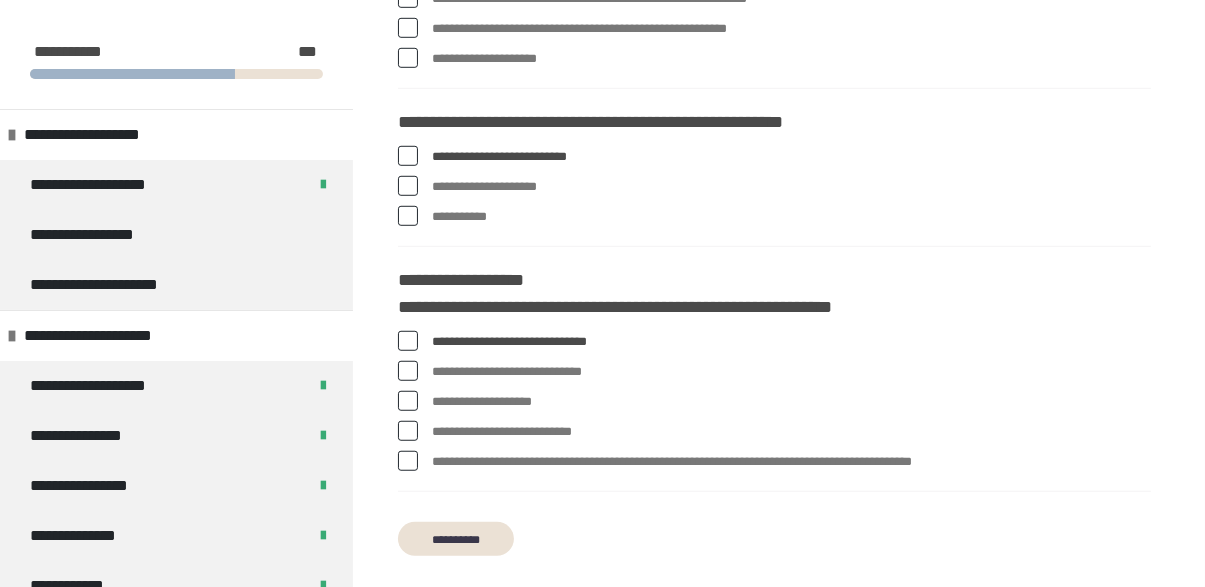 click on "**********" at bounding box center [456, 539] 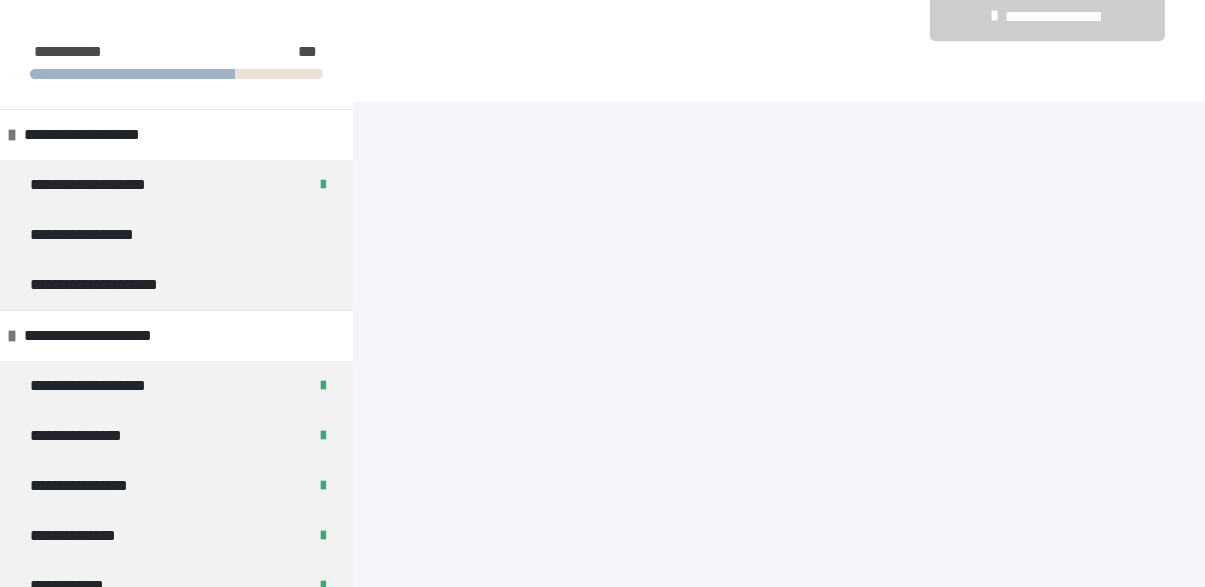scroll, scrollTop: 4515, scrollLeft: 0, axis: vertical 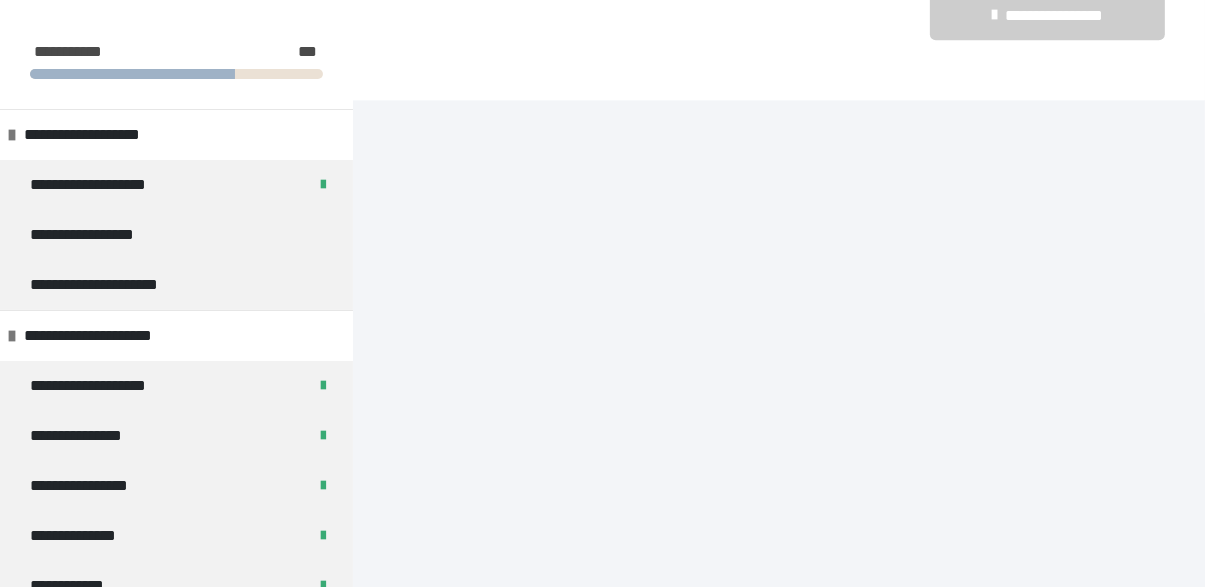 click at bounding box center [1133, -393] 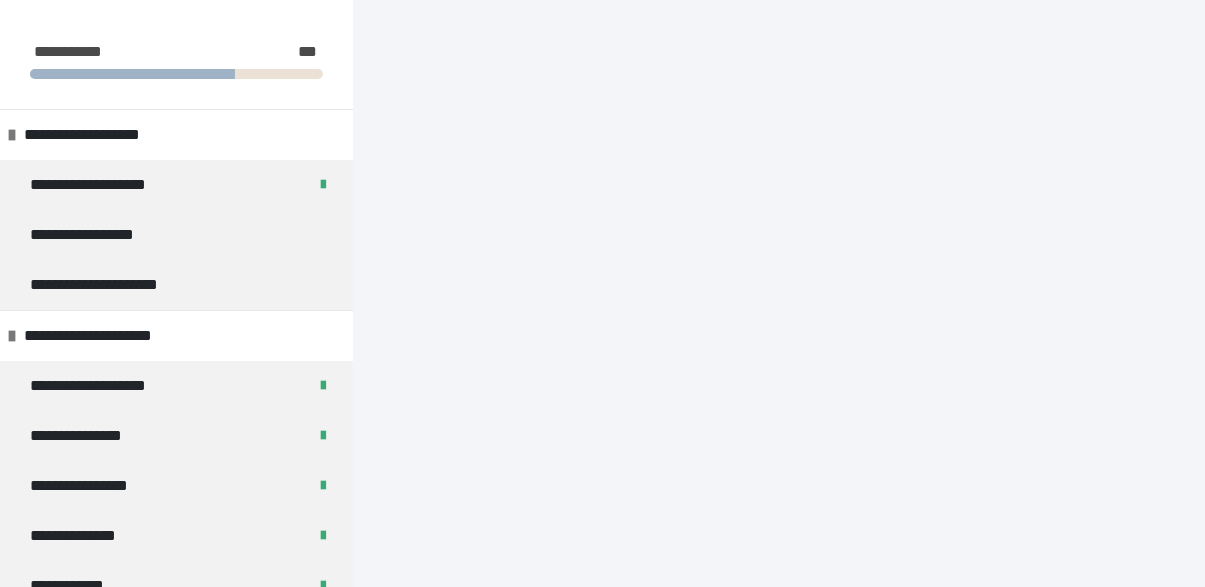 scroll, scrollTop: 431, scrollLeft: 0, axis: vertical 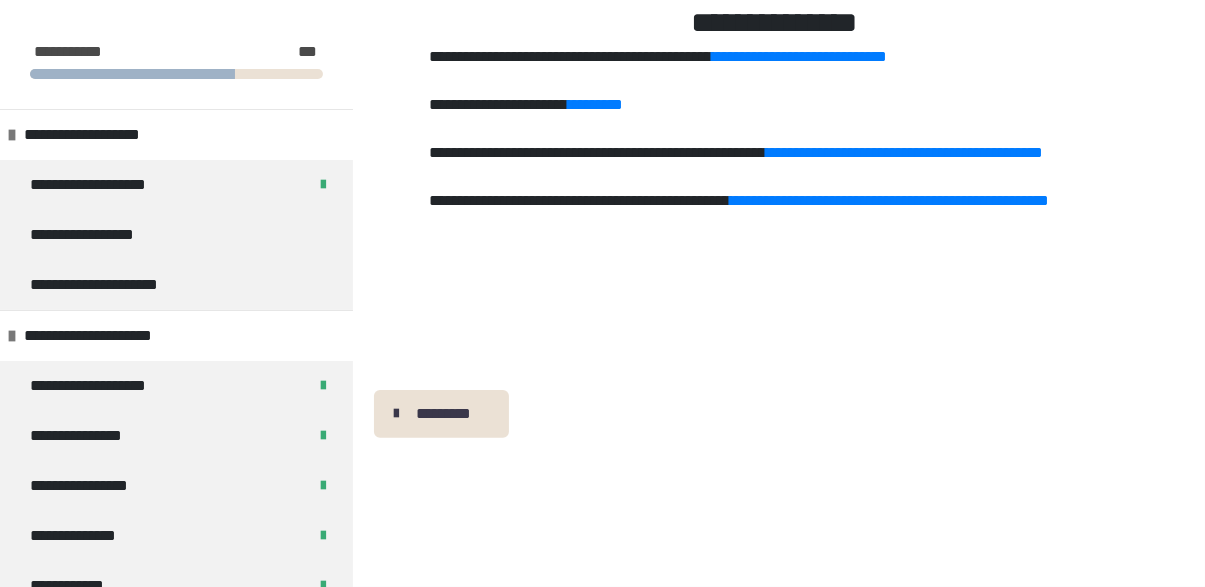 click on "*********" at bounding box center (443, 414) 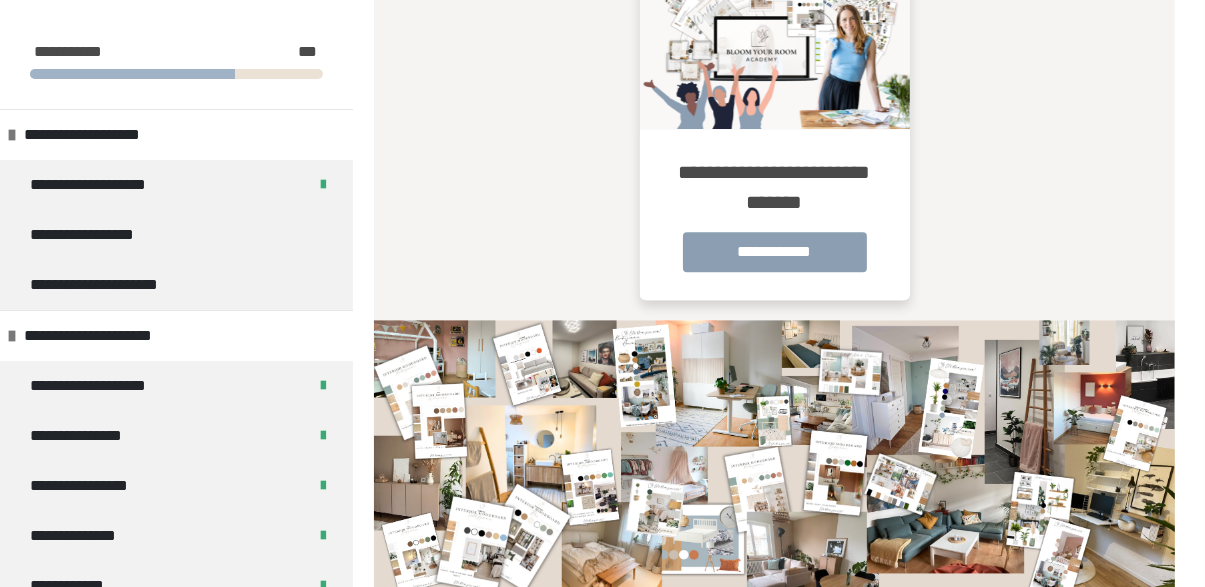 scroll, scrollTop: 4083, scrollLeft: 0, axis: vertical 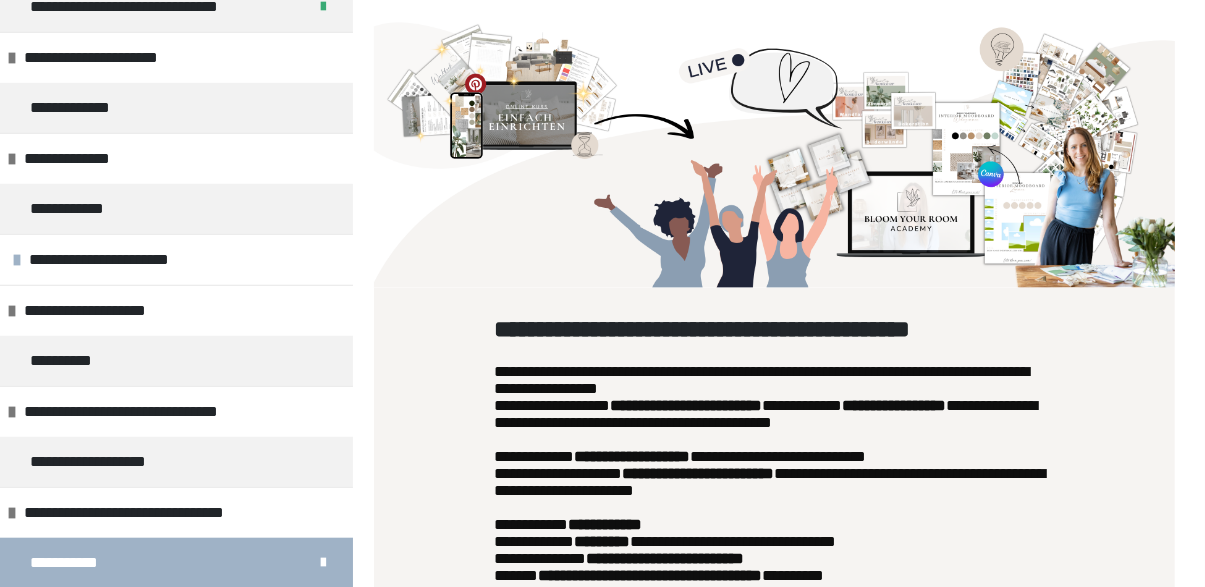 click on "**********" at bounding box center [602, -418] 